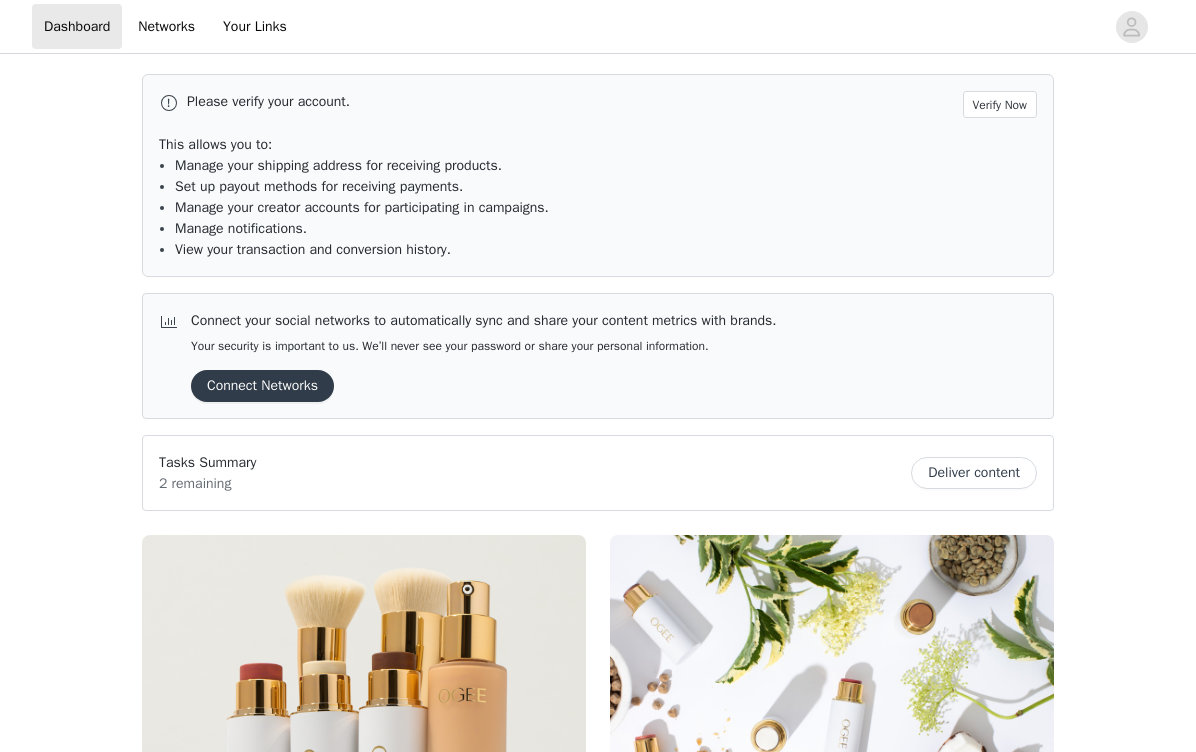scroll, scrollTop: 0, scrollLeft: 0, axis: both 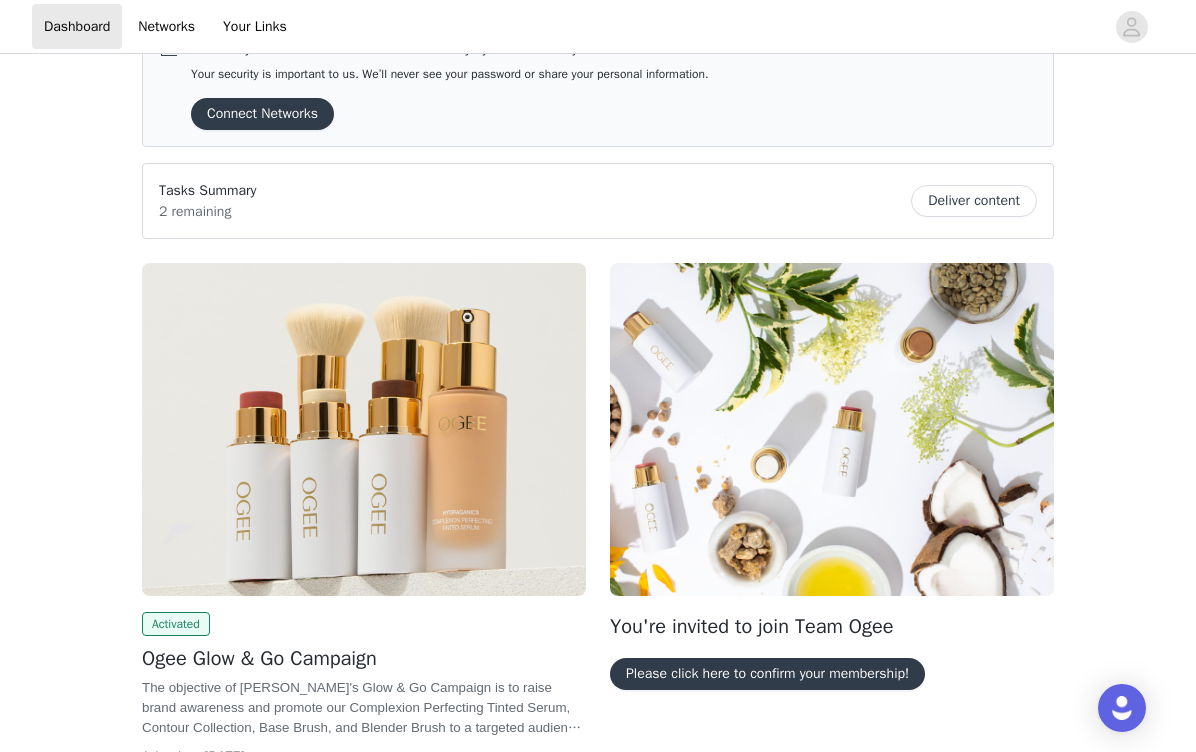 click on "Please click here to confirm your membership!" at bounding box center [767, 674] 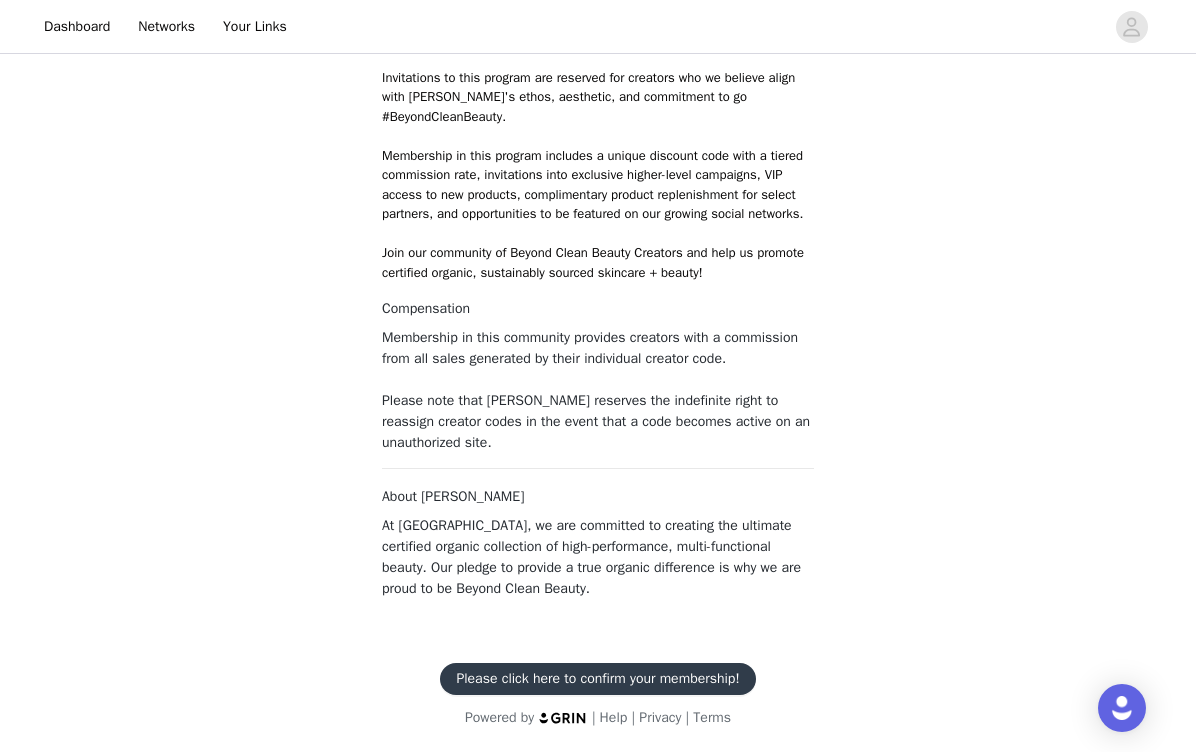 scroll, scrollTop: 592, scrollLeft: 0, axis: vertical 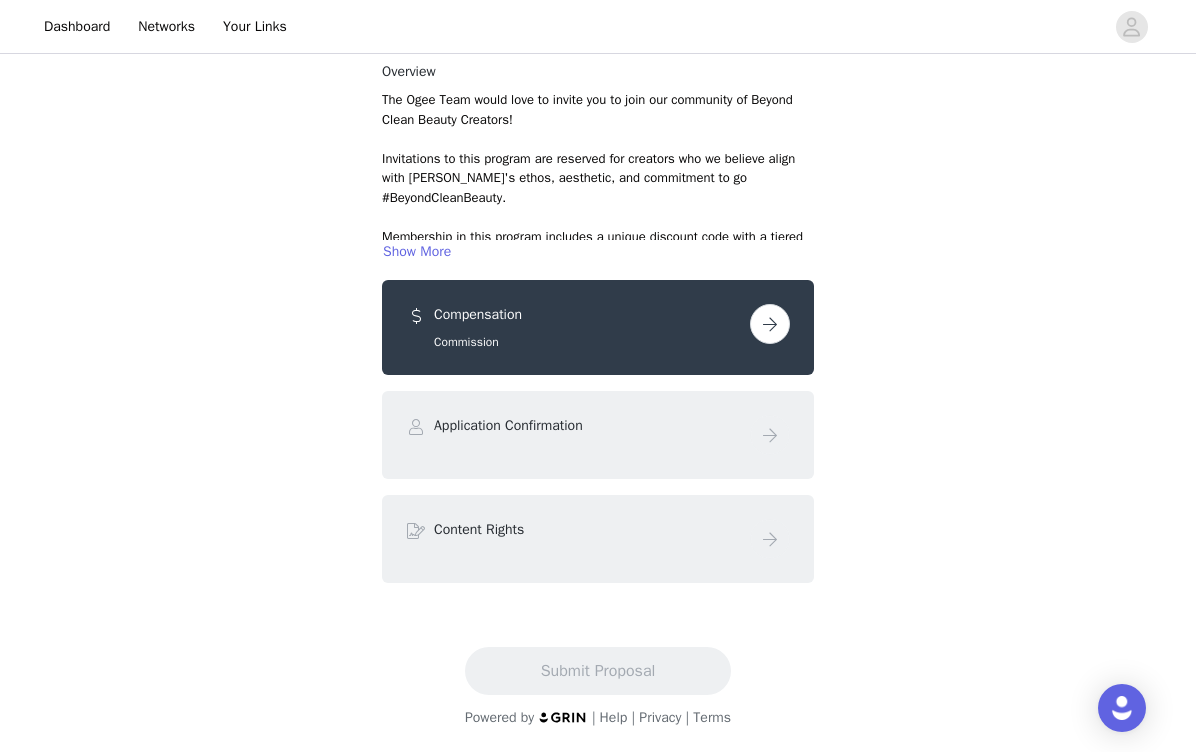 click on "Commission" at bounding box center [588, 342] 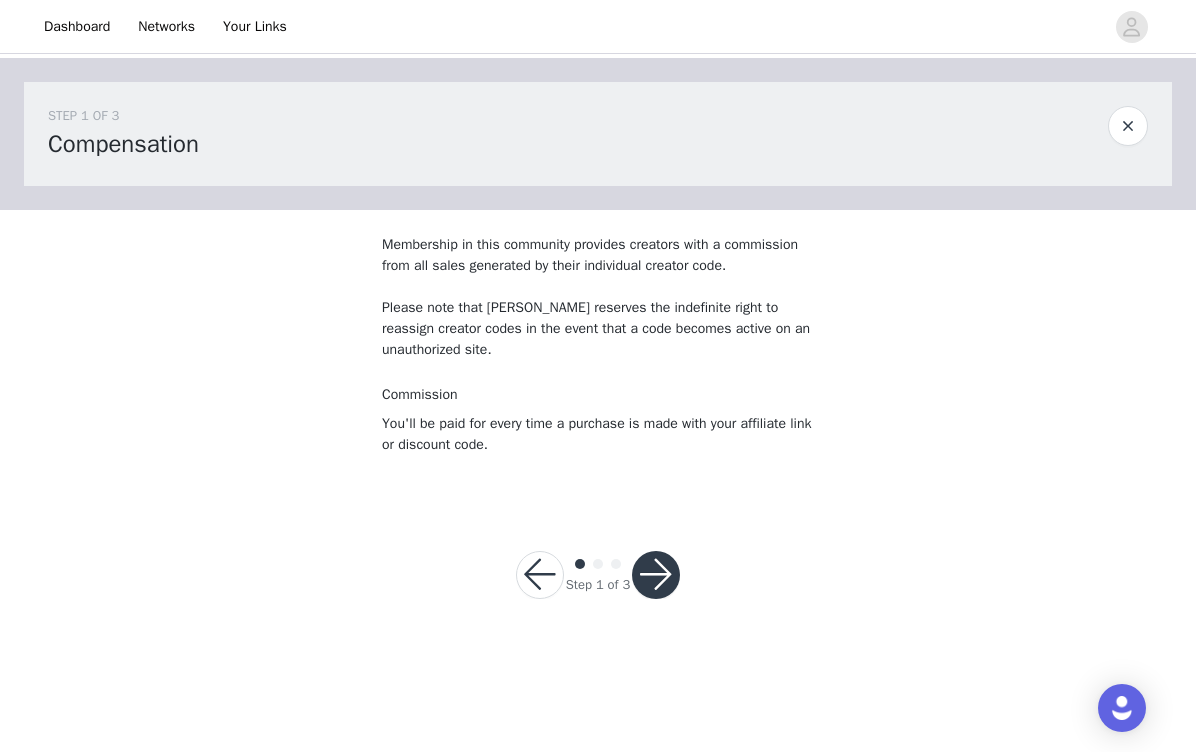 click at bounding box center [656, 575] 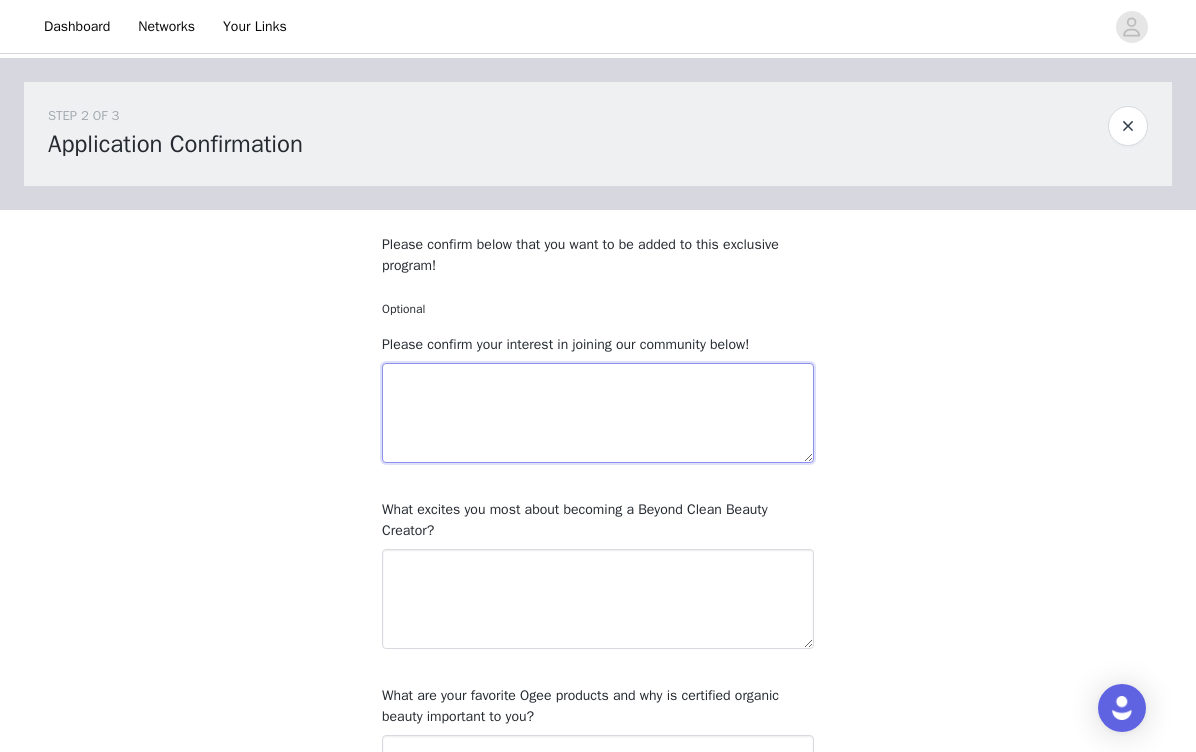 click at bounding box center [598, 413] 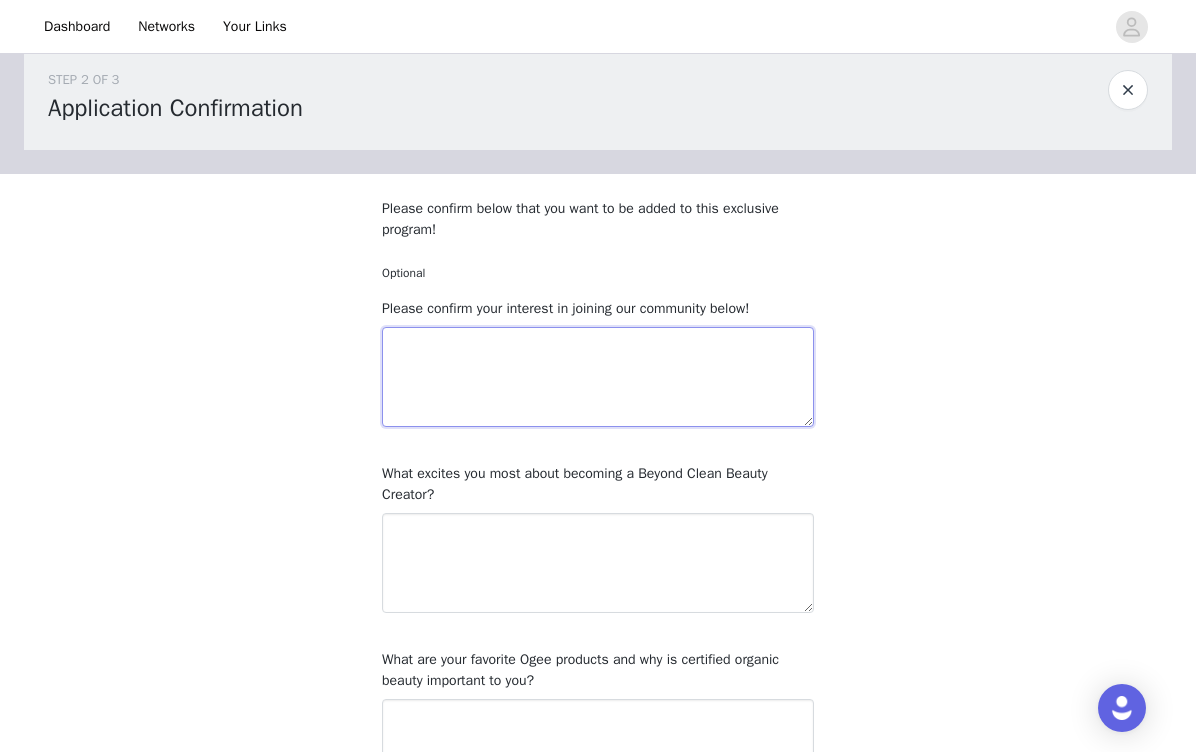 scroll, scrollTop: 47, scrollLeft: 0, axis: vertical 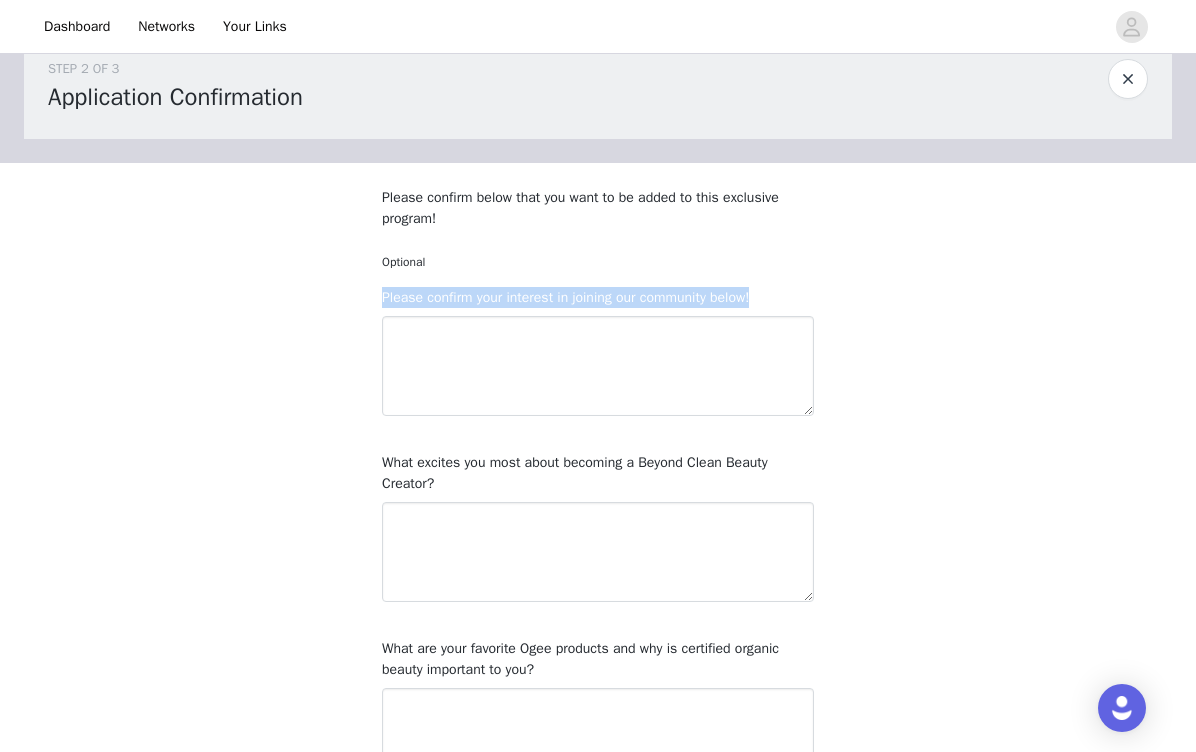 drag, startPoint x: 385, startPoint y: 293, endPoint x: 778, endPoint y: 294, distance: 393.00128 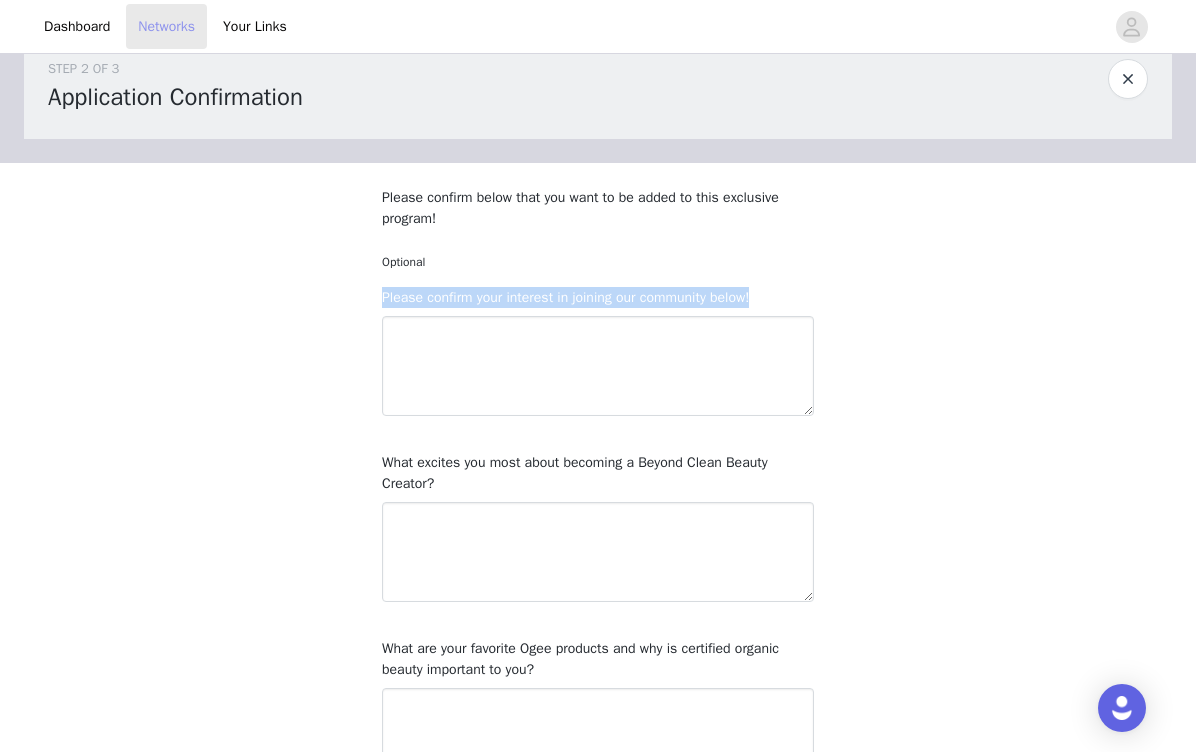 copy on "Please confirm your interest in joining our community below!" 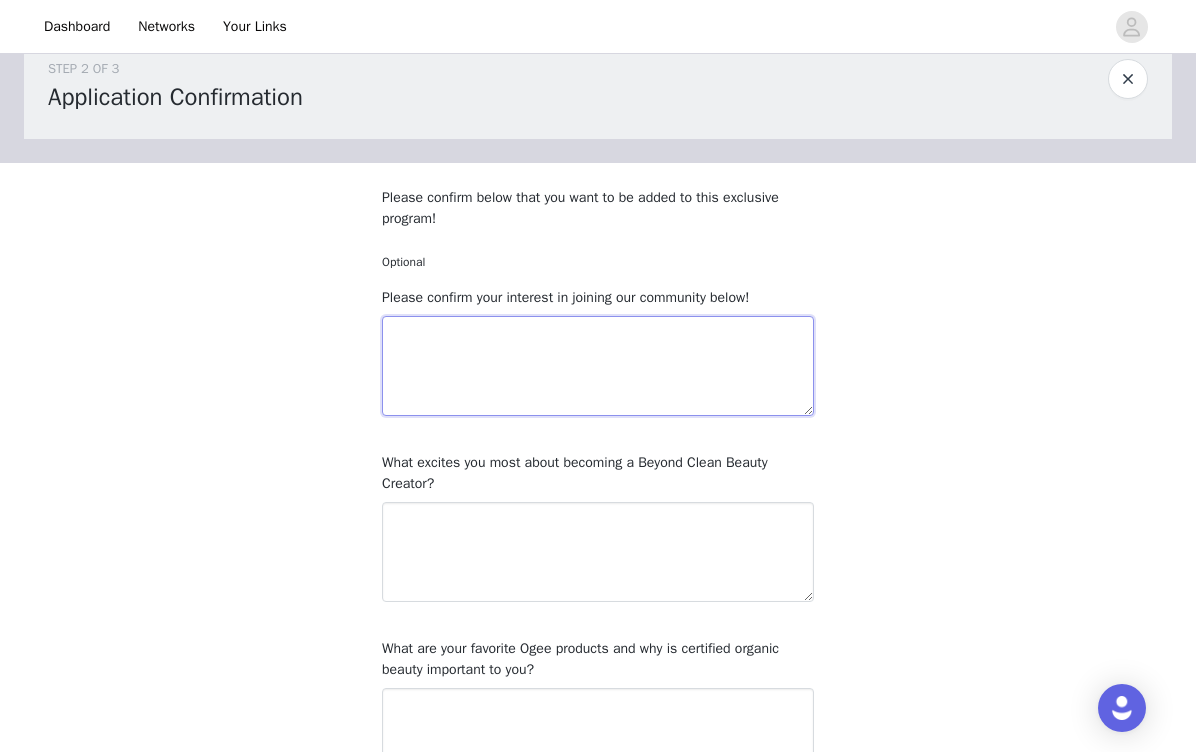 click at bounding box center (598, 366) 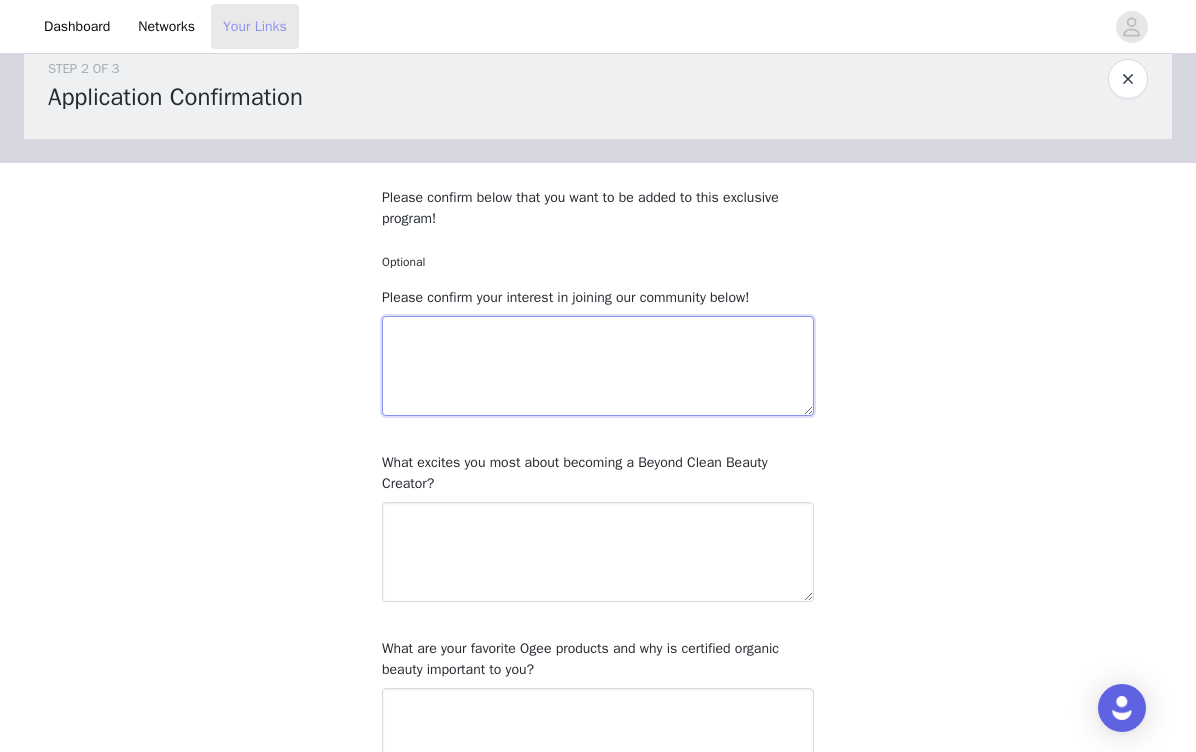 paste on "I love your clean beauty philosophy and look forward to staying updated on your latest products, tips, and offers." 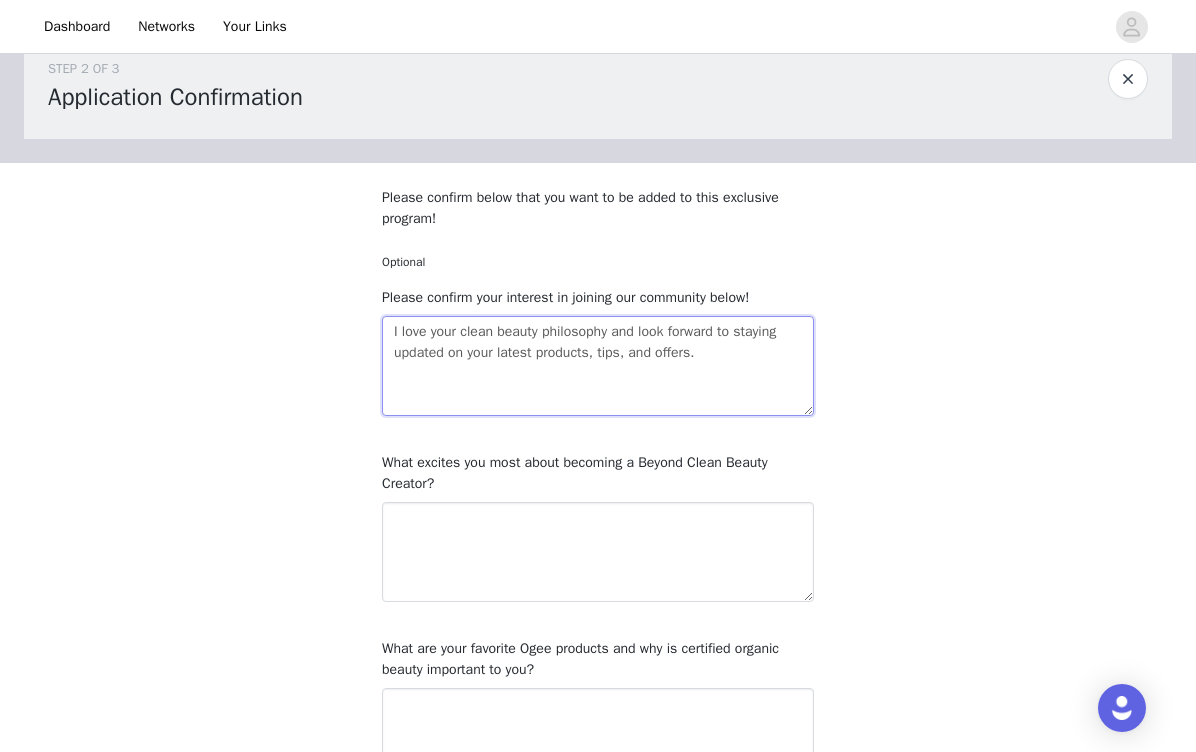 type on "I love your clean beauty philosophy and look forward to staying updated on your latest products, tips, and offers." 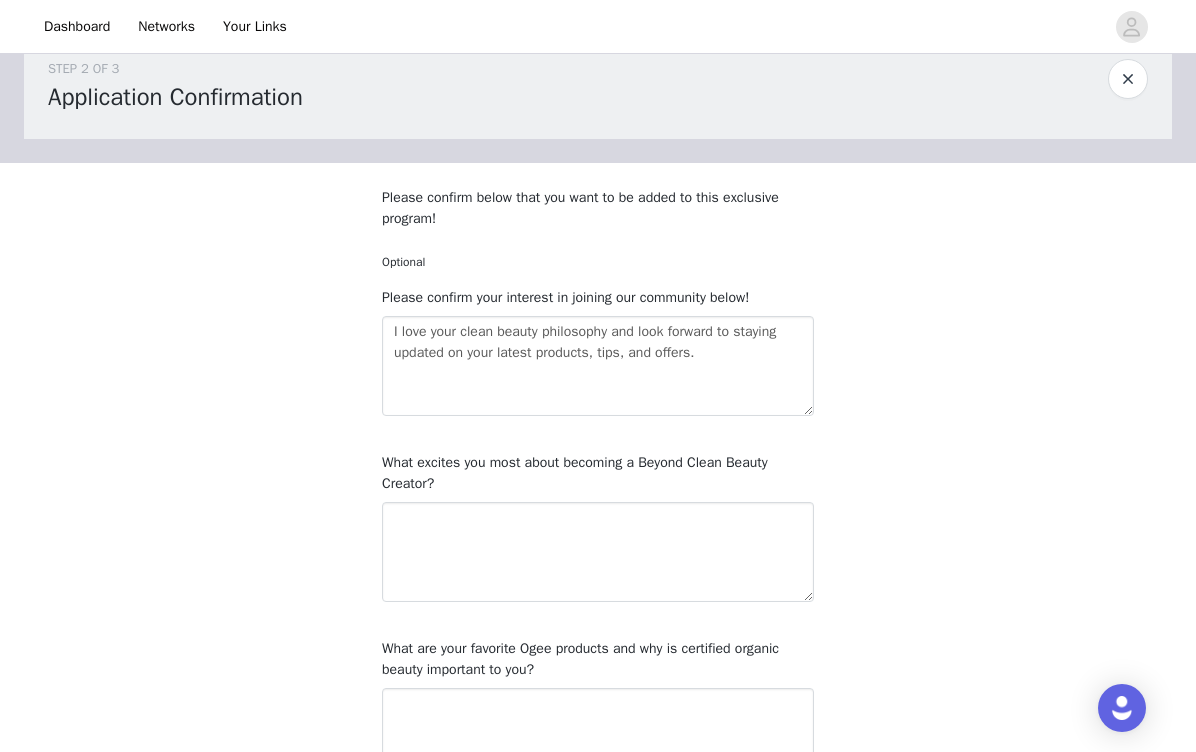 click on "What excites you most about becoming a Beyond Clean Beauty Creator?" at bounding box center [598, 473] 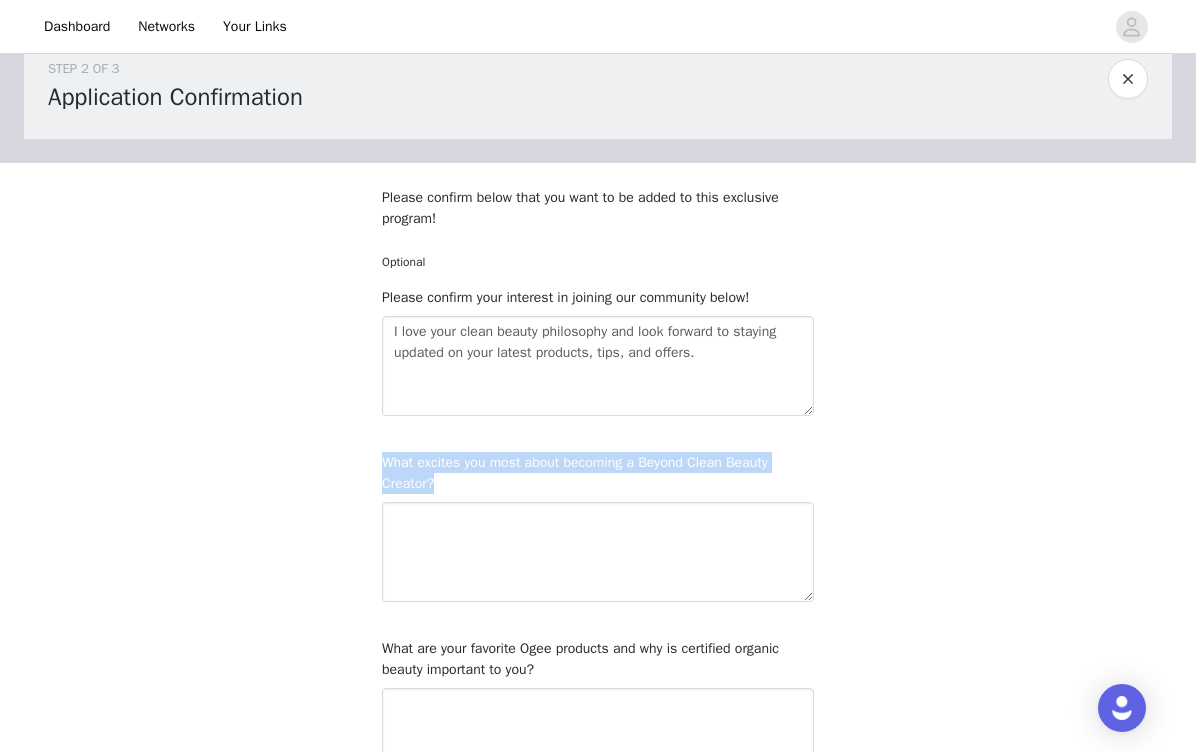 drag, startPoint x: 446, startPoint y: 485, endPoint x: 387, endPoint y: 459, distance: 64.4748 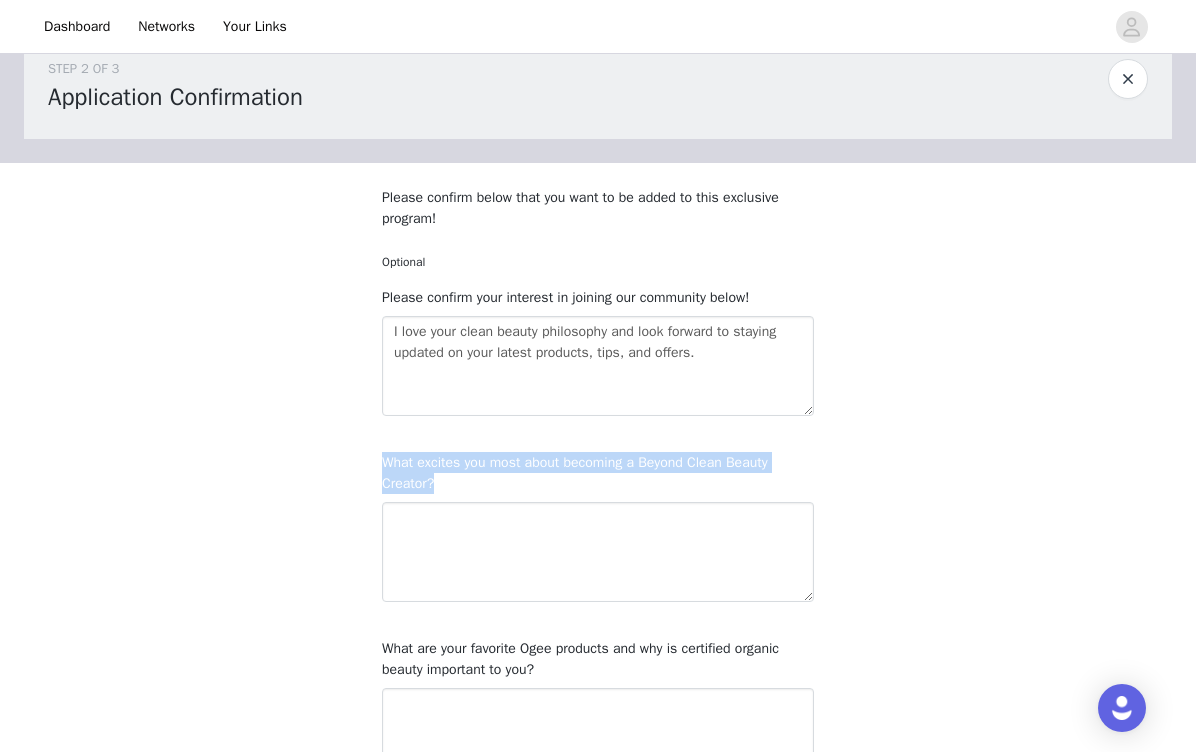 copy on "What excites you most about becoming a Beyond Clean Beauty Creator?" 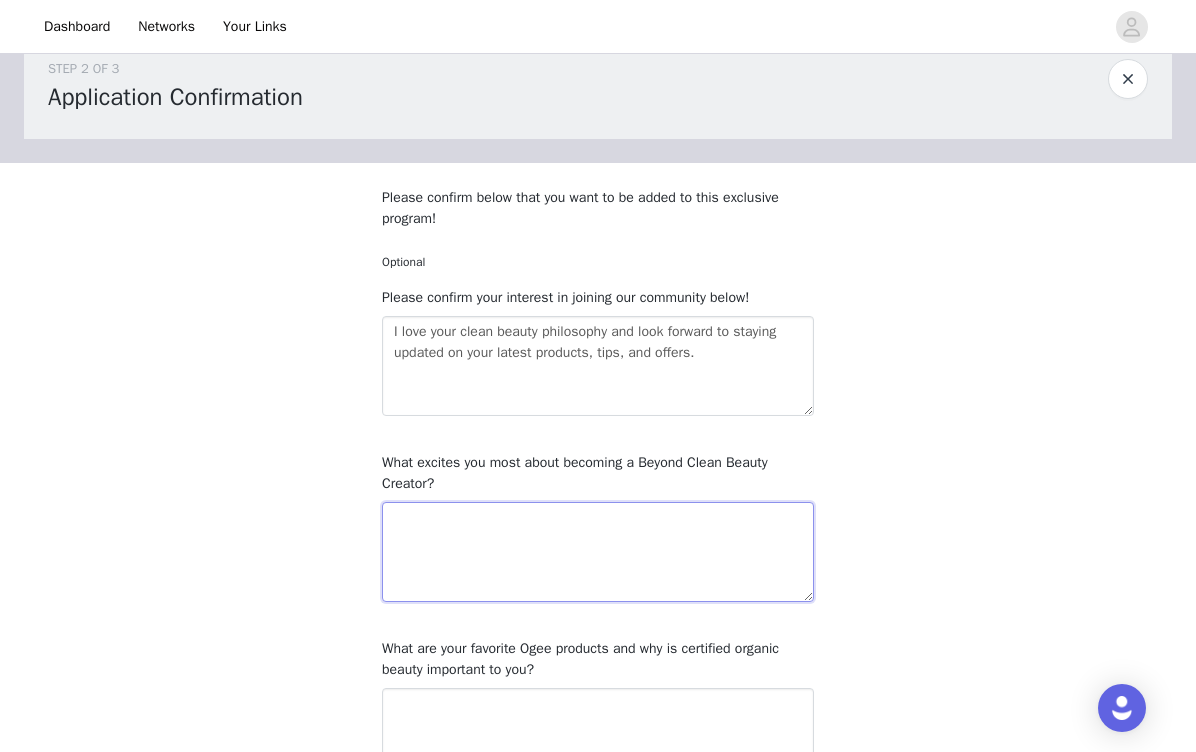 click at bounding box center [598, 552] 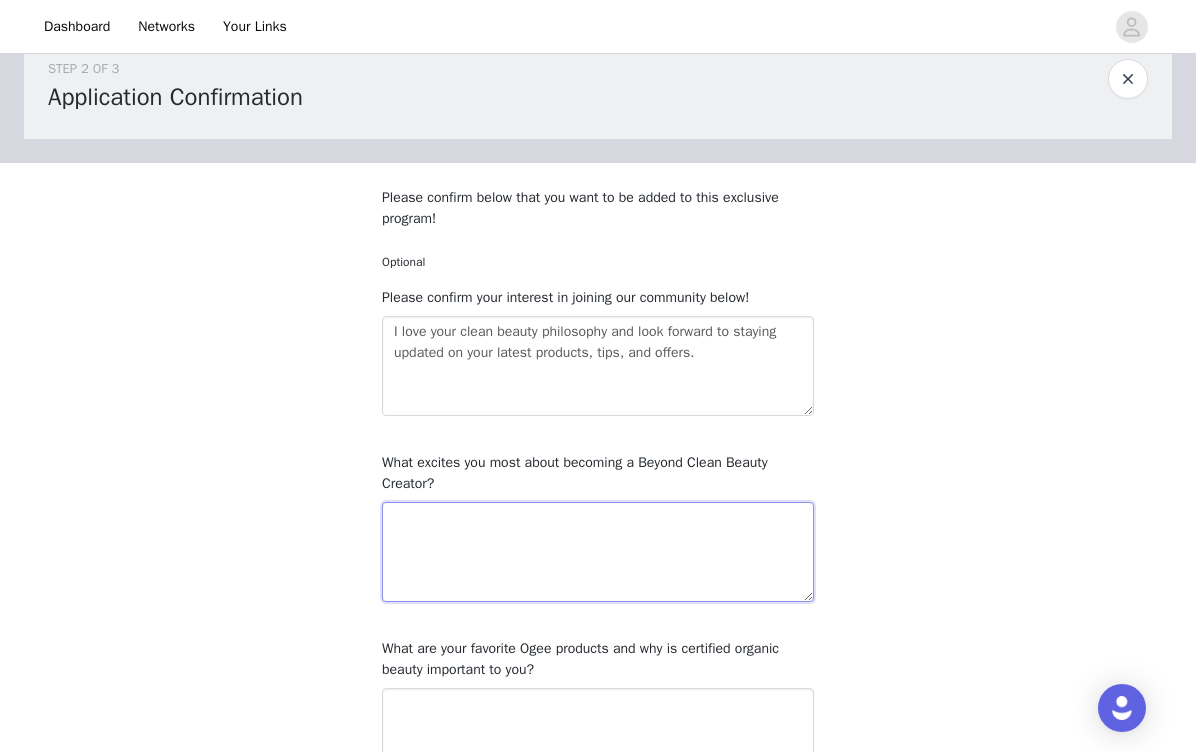 paste on "What excites me most about becoming a Beyond Clean Beauty Creator is the opportunity to represent a brand that aligns with my values—prioritizing clean, sustainable ingredients without compromising performance or luxury." 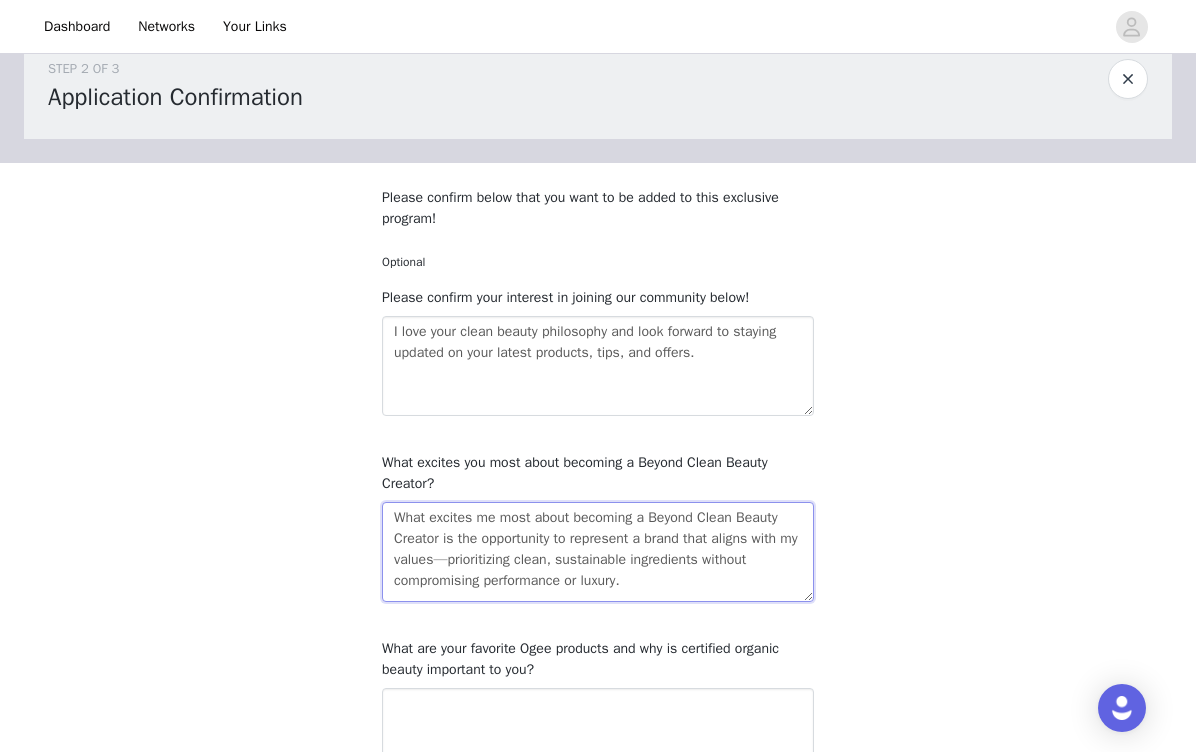 type on "What excites me most about becoming a Beyond Clean Beauty Creator is the opportunity to represent a brand that aligns with my values—prioritizing clean, sustainable ingredients without compromising performance or luxury." 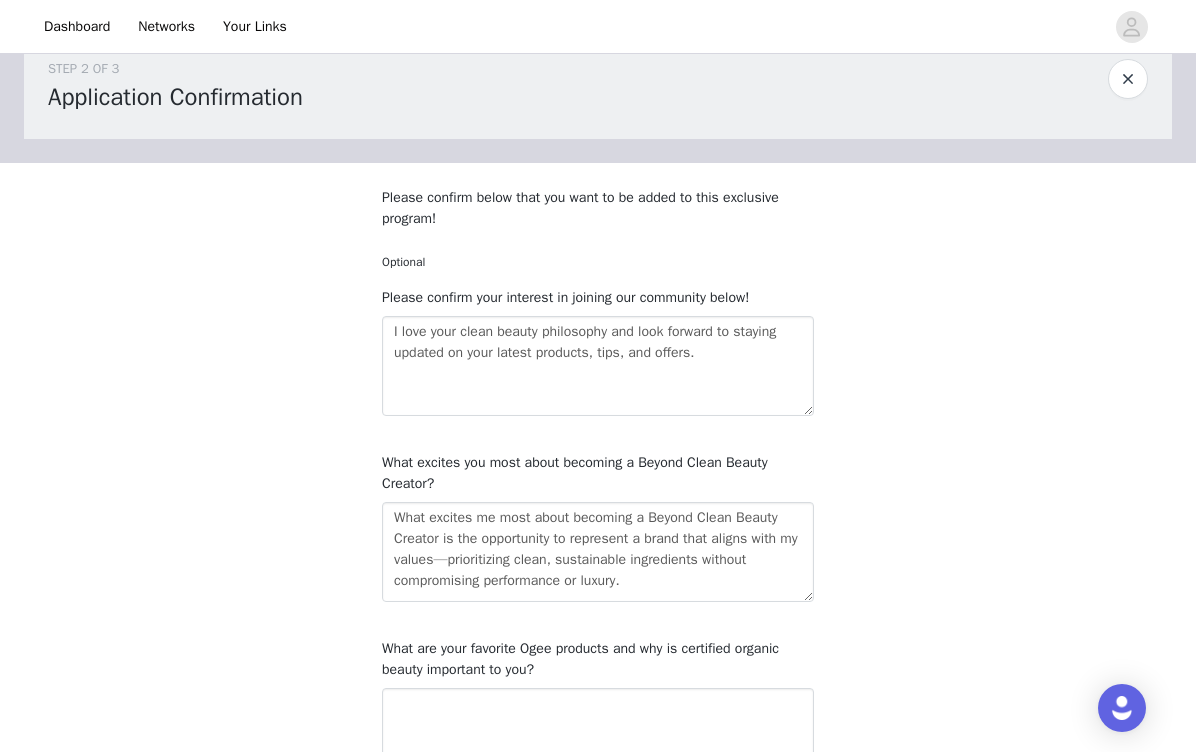 click on "What are your favorite Ogee products and why is certified organic beauty important to you?" at bounding box center [580, 659] 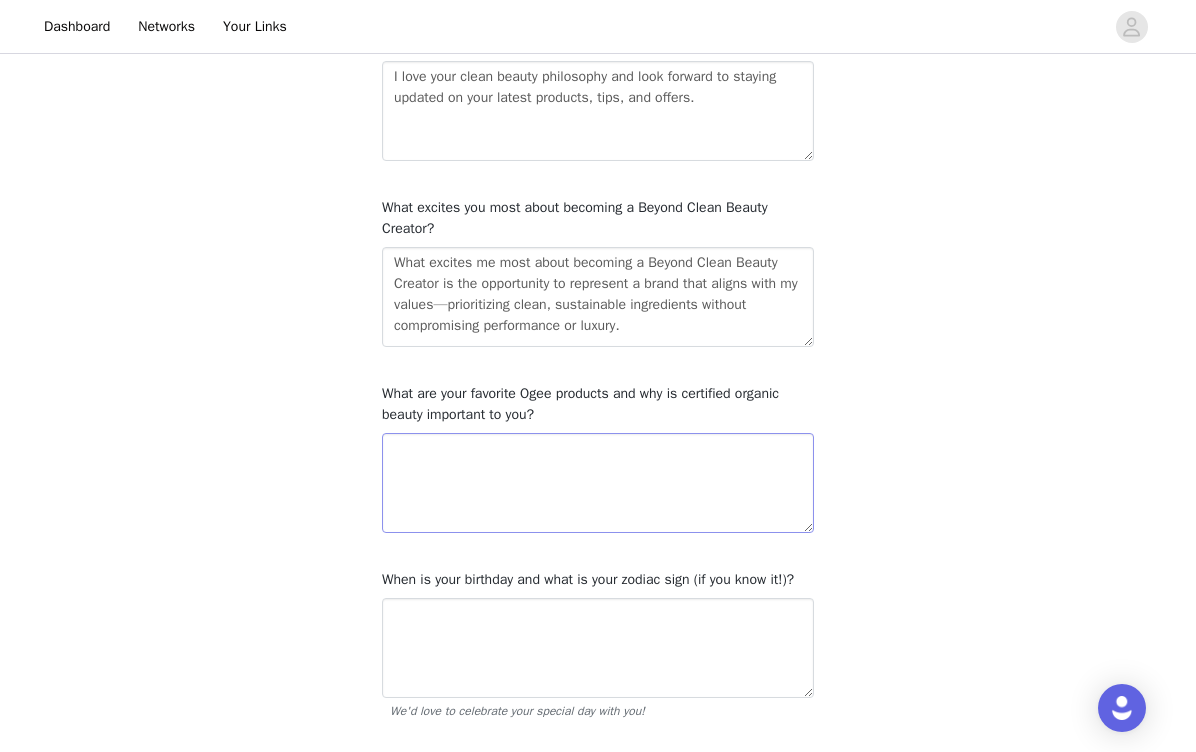 scroll, scrollTop: 313, scrollLeft: 0, axis: vertical 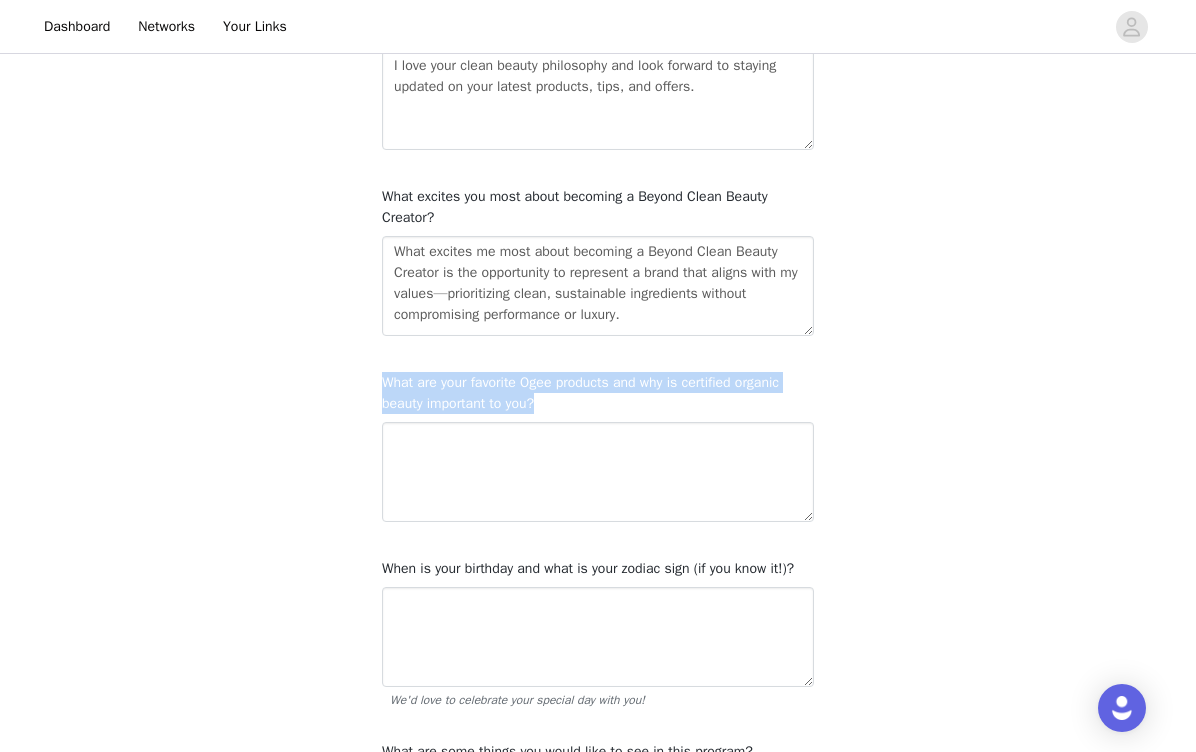 drag, startPoint x: 384, startPoint y: 385, endPoint x: 603, endPoint y: 399, distance: 219.44704 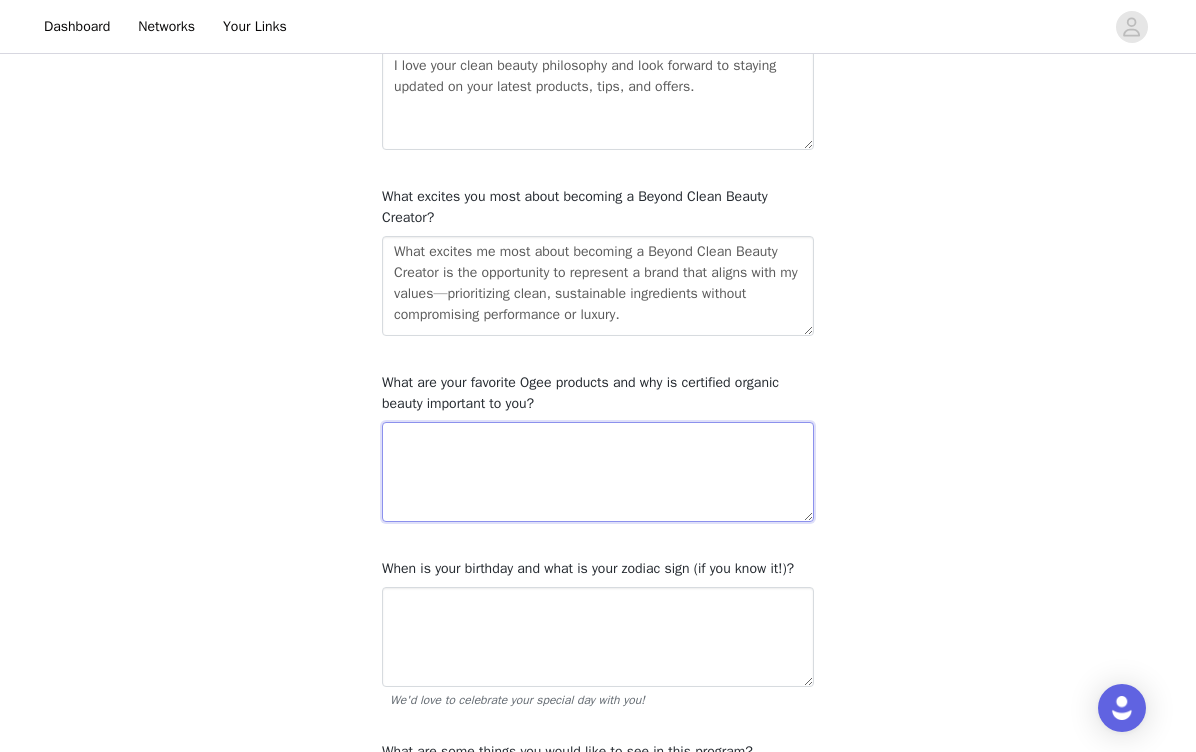 click at bounding box center [598, 472] 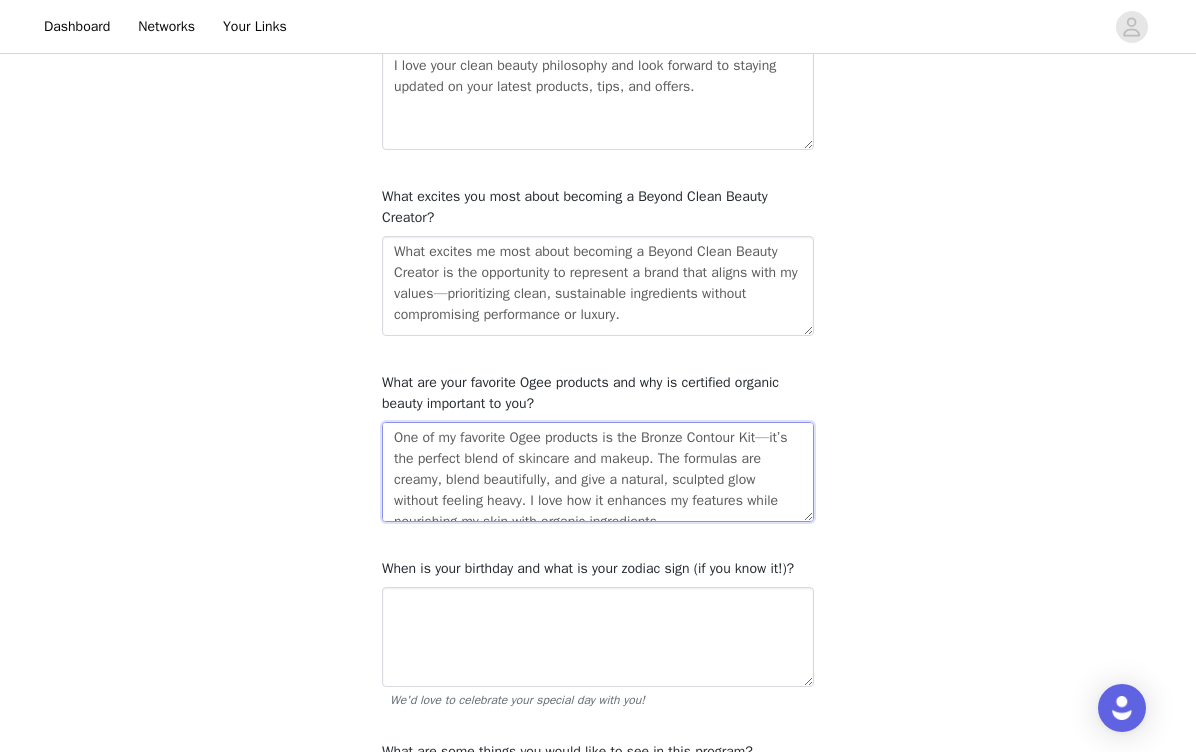 scroll, scrollTop: 162, scrollLeft: 0, axis: vertical 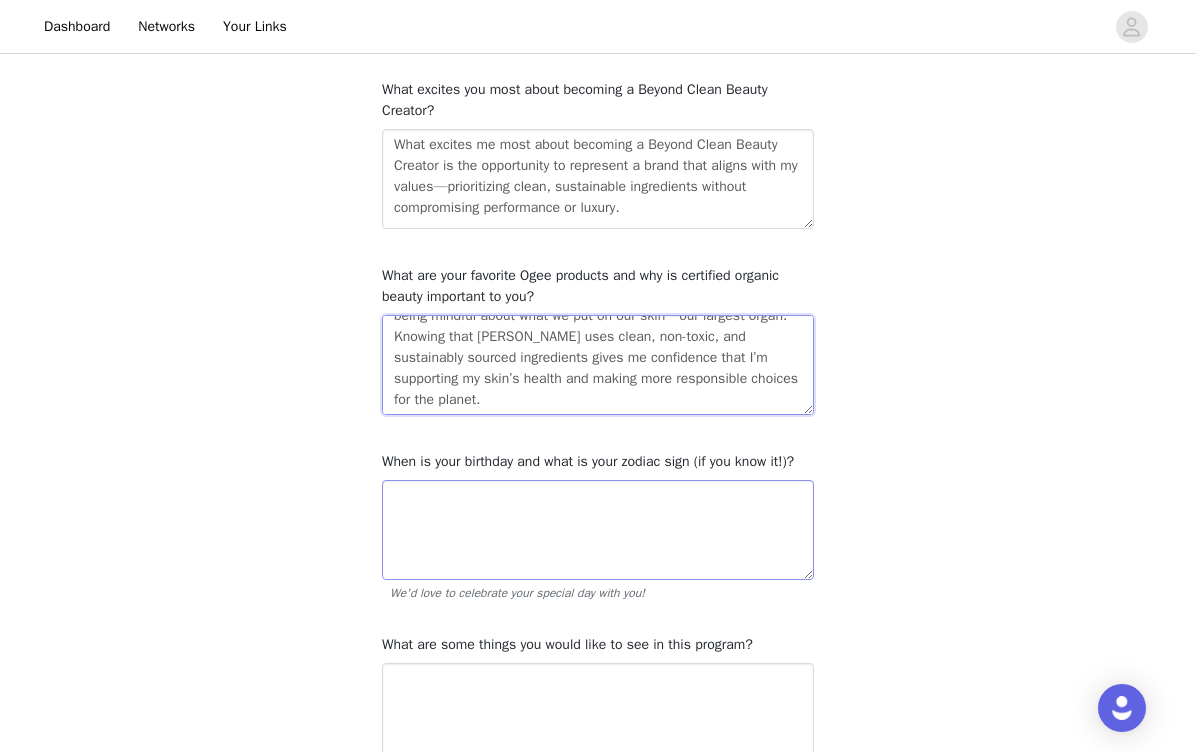 type on "One of my favorite Ogee products is the Bronze Contour Kit—it’s the perfect blend of skincare and makeup. The formulas are creamy, blend beautifully, and give a natural, sculpted glow without feeling heavy. I love how it enhances my features while nourishing my skin with organic ingredients.
Certified organic beauty is important to me because I believe in being mindful about what we put on our skin—our largest organ. Knowing that Ogee uses clean, non-toxic, and sustainably sourced ingredients gives me confidence that I’m supporting my skin’s health and making more responsible choices for the planet." 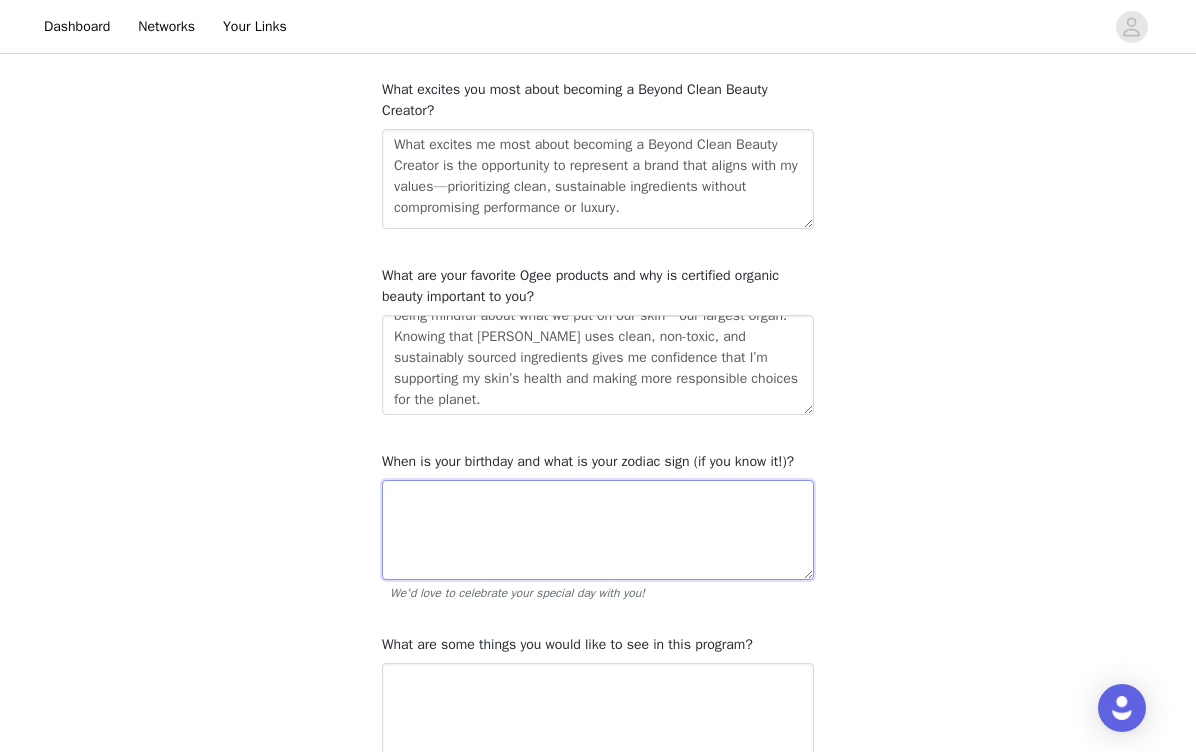 click at bounding box center [598, 530] 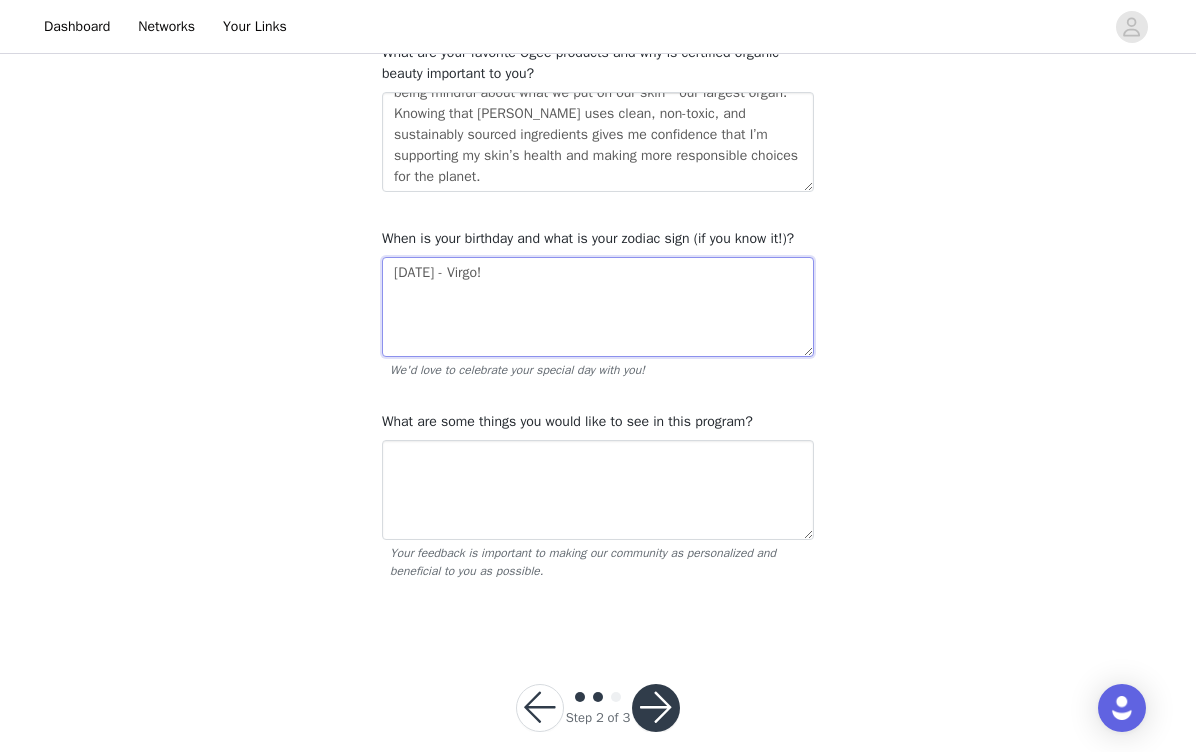 scroll, scrollTop: 646, scrollLeft: 0, axis: vertical 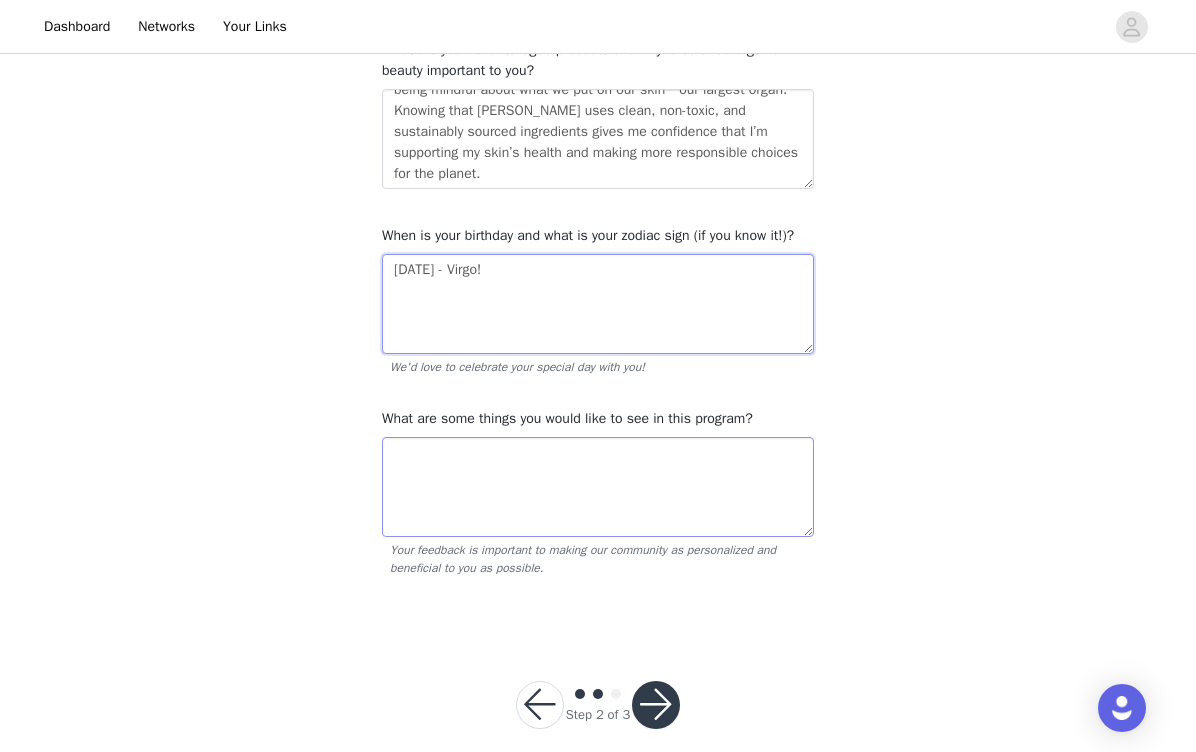 type on "August 27th - Virgo!" 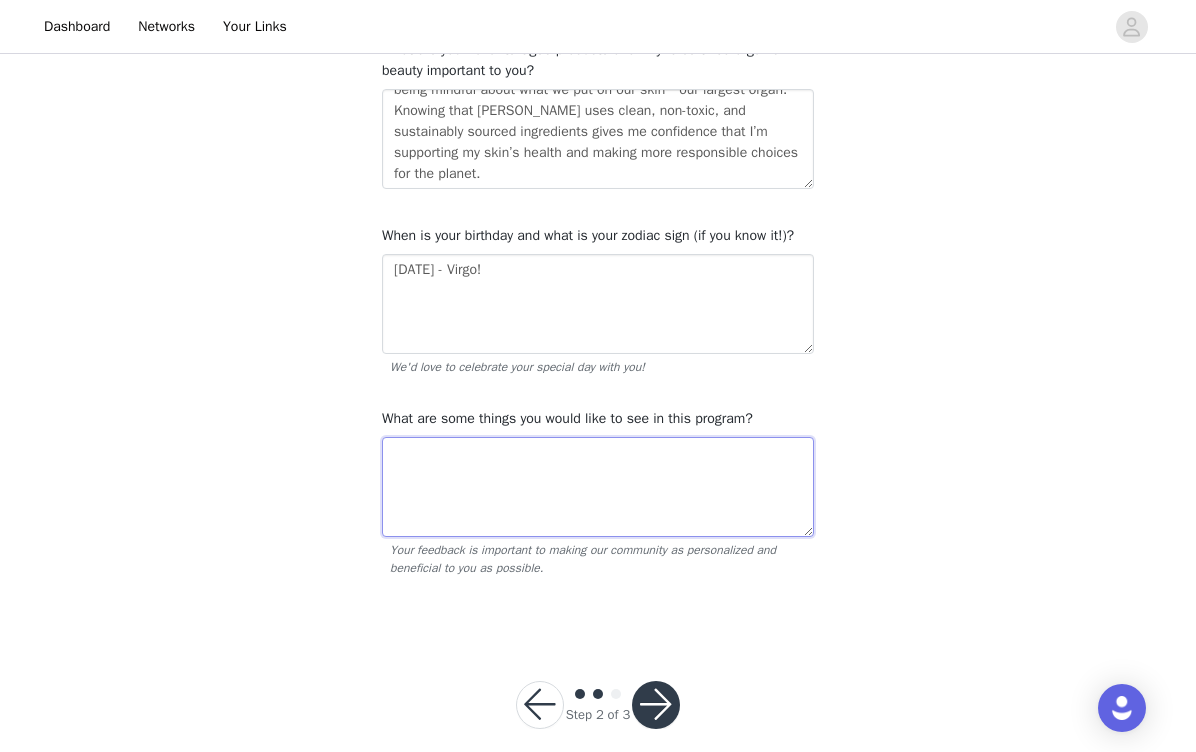 click at bounding box center [598, 487] 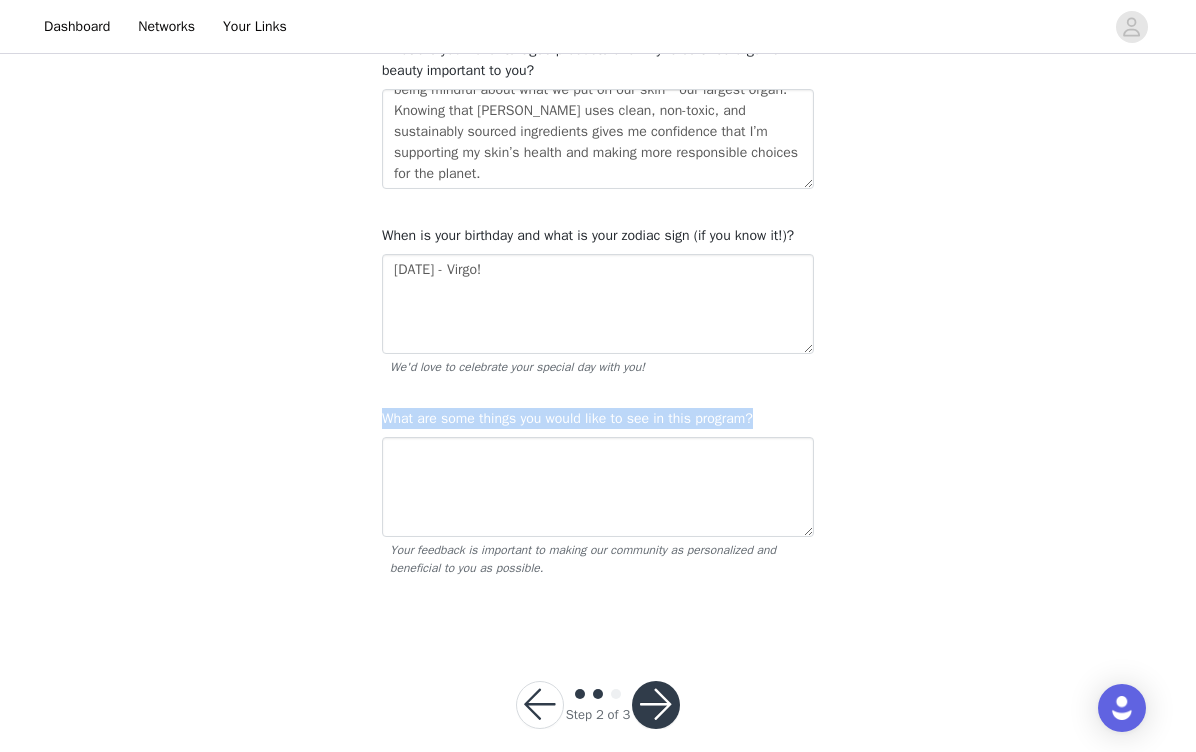 drag, startPoint x: 378, startPoint y: 436, endPoint x: 806, endPoint y: 436, distance: 428 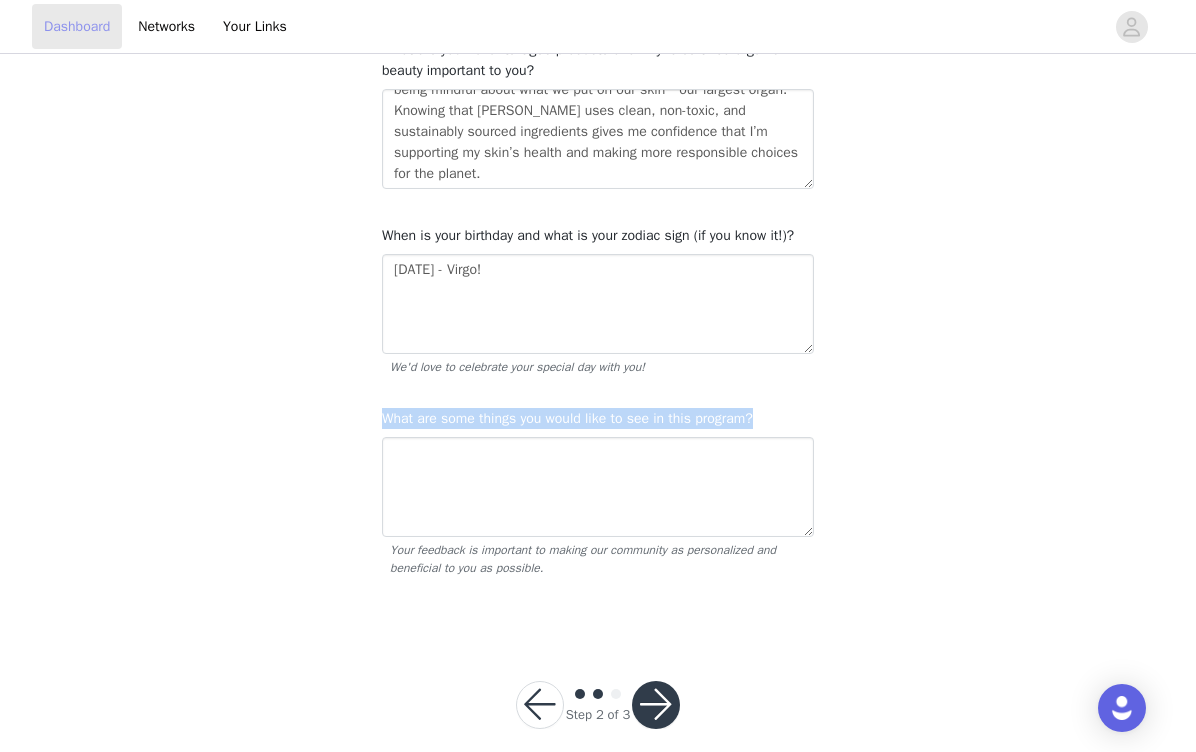 copy on "What are some things you would like to see in this program?" 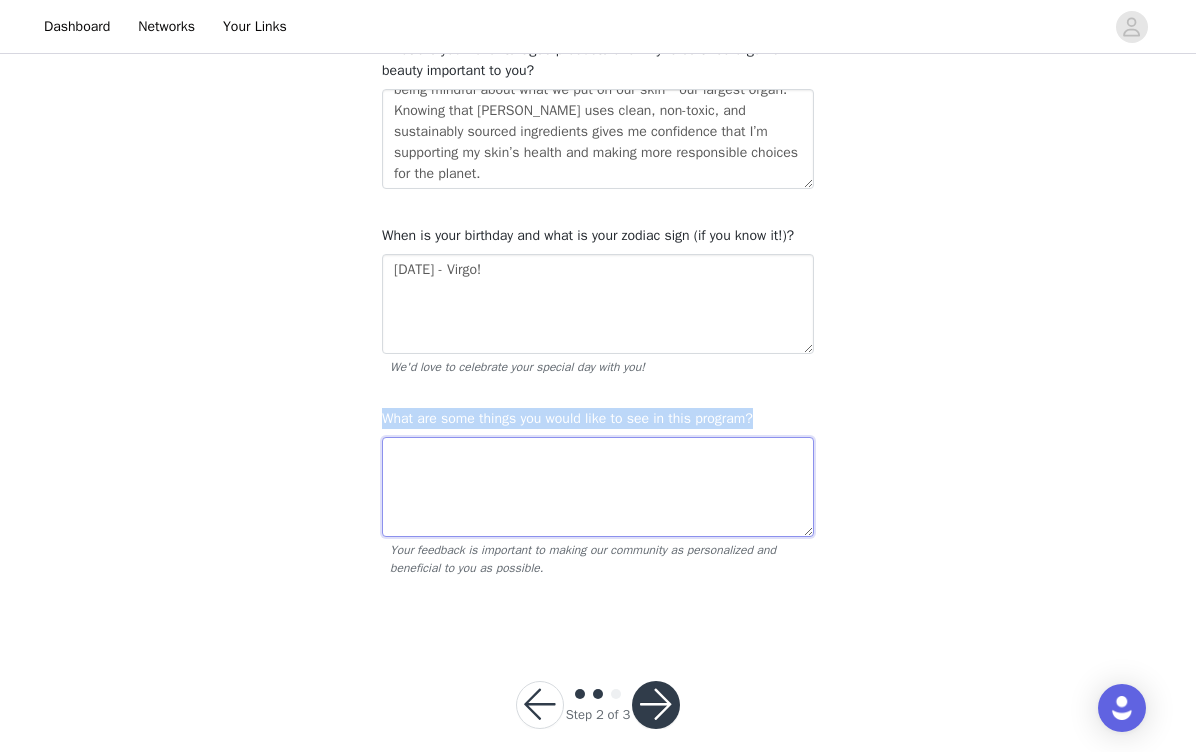 click at bounding box center [598, 487] 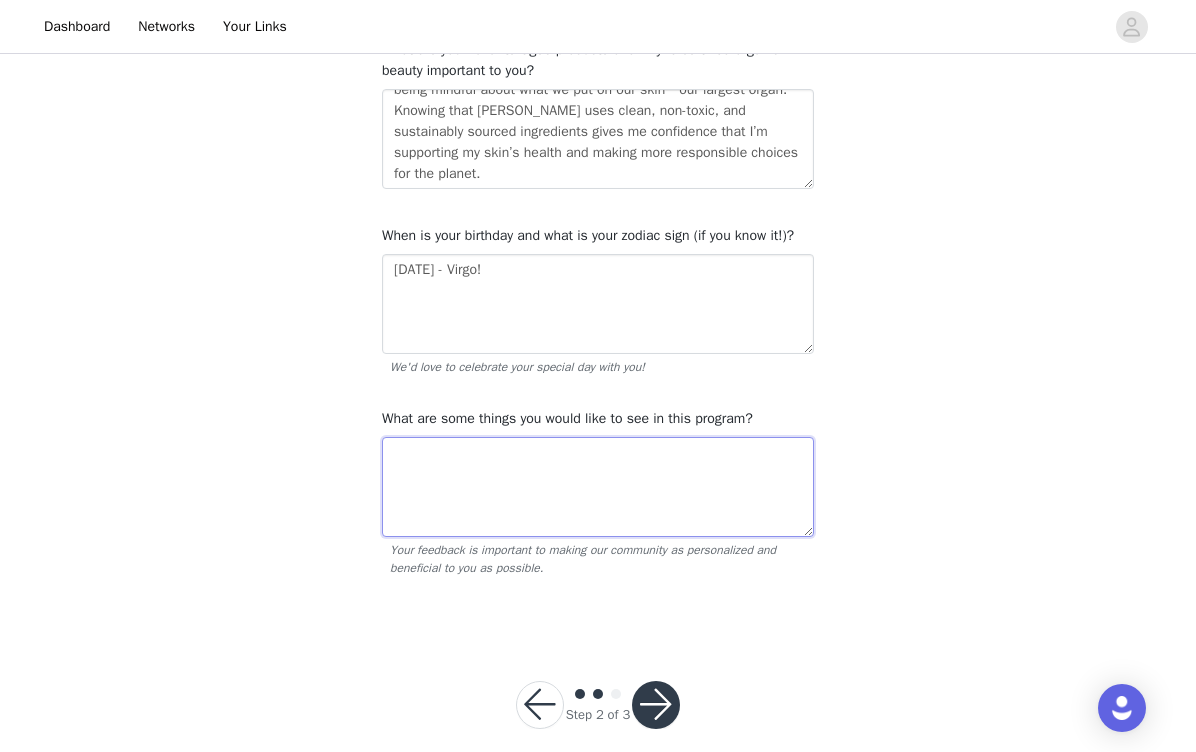 click at bounding box center [598, 487] 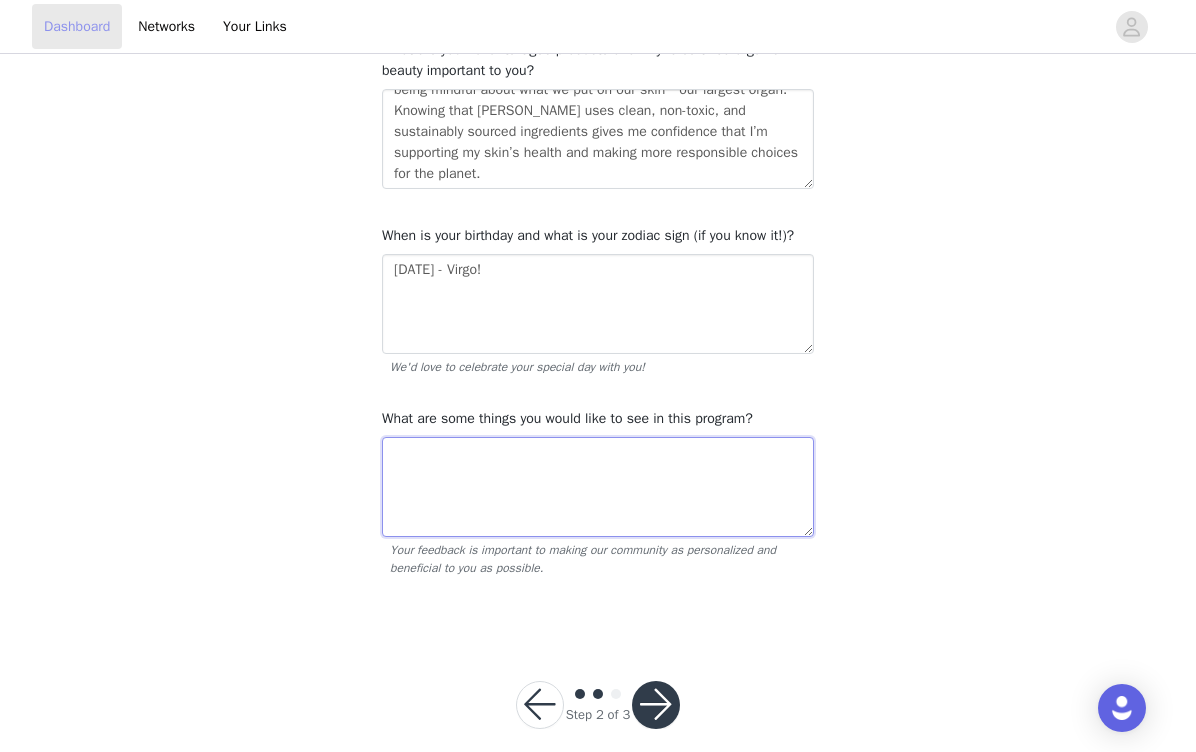 paste on "I’d love to see ongoing education about clean beauty standards, ingredient transparency, and how Ogee sources and formulates its products. It would also be great to have access to exclusive product previews, collaborative content opportunities, and tips on how to grow as a clean beauty creator" 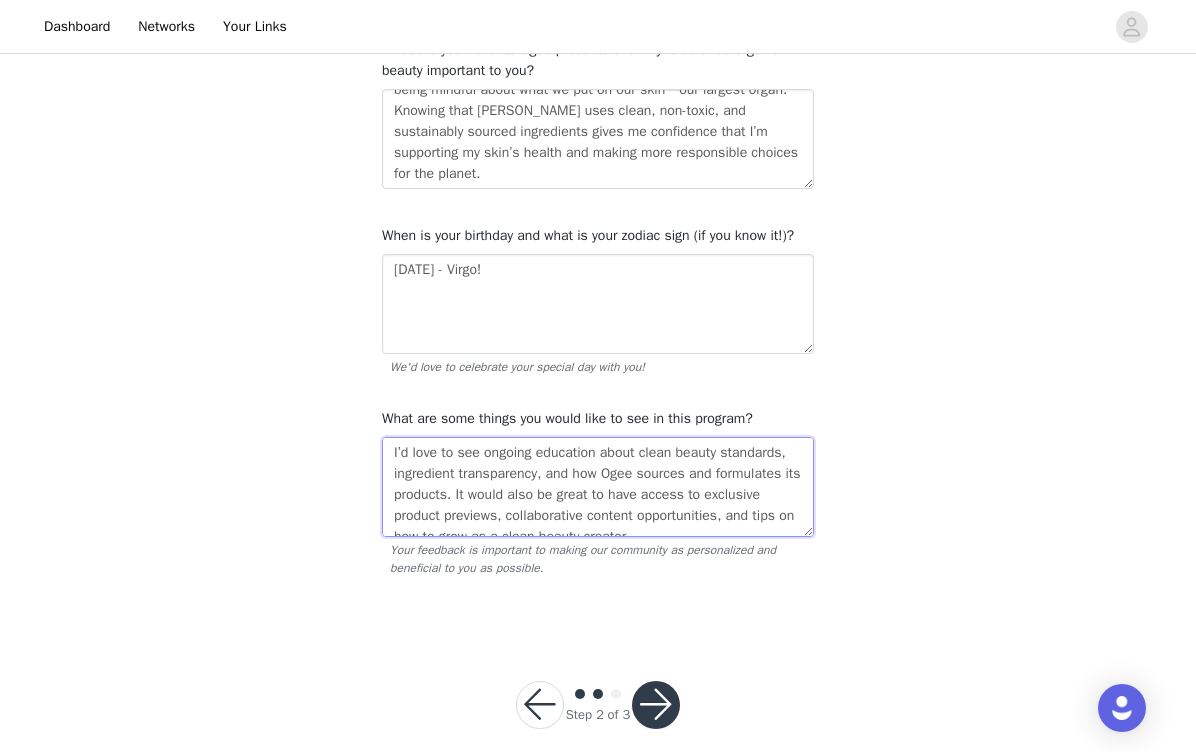 scroll, scrollTop: 36, scrollLeft: 0, axis: vertical 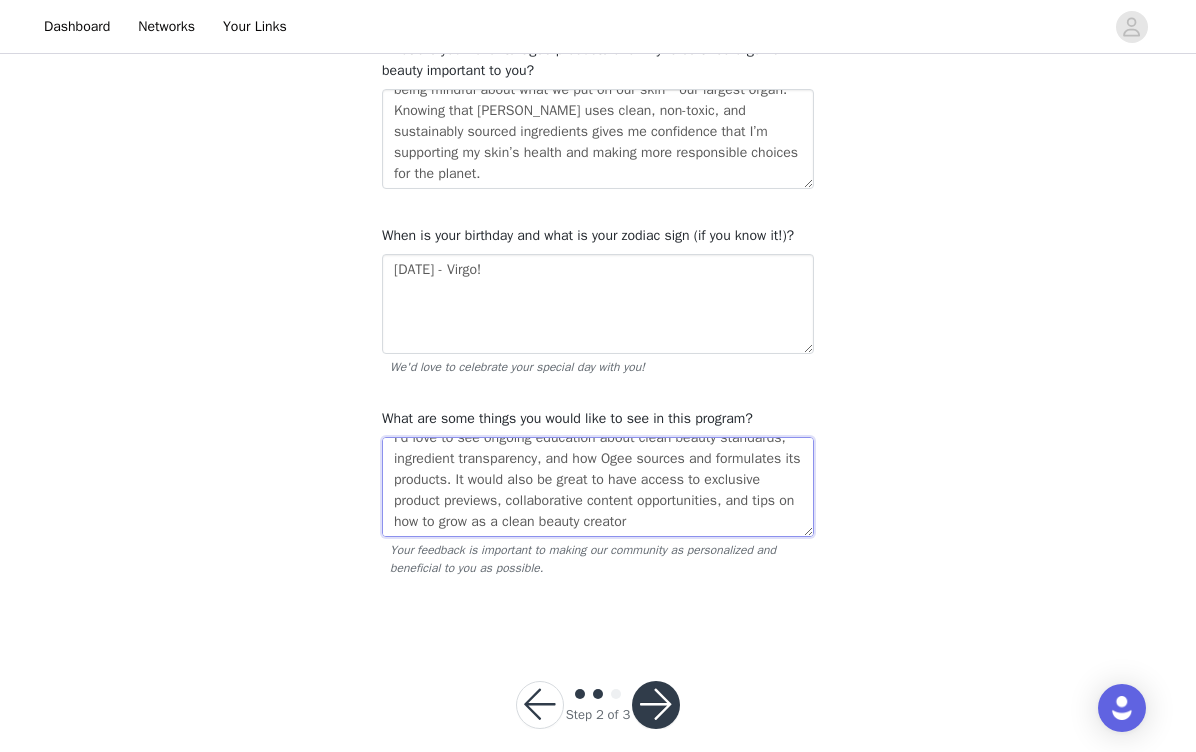 type on "I’d love to see ongoing education about clean beauty standards, ingredient transparency, and how Ogee sources and formulates its products. It would also be great to have access to exclusive product previews, collaborative content opportunities, and tips on how to grow as a clean beauty creator" 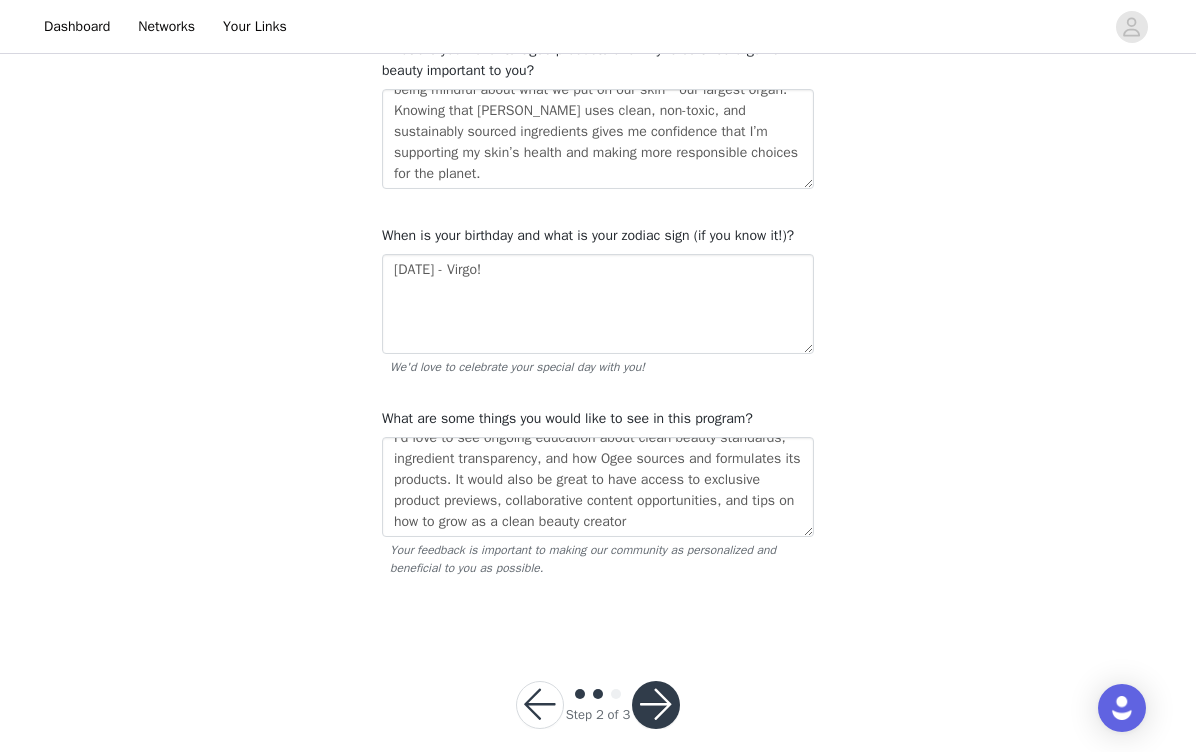 click at bounding box center [656, 705] 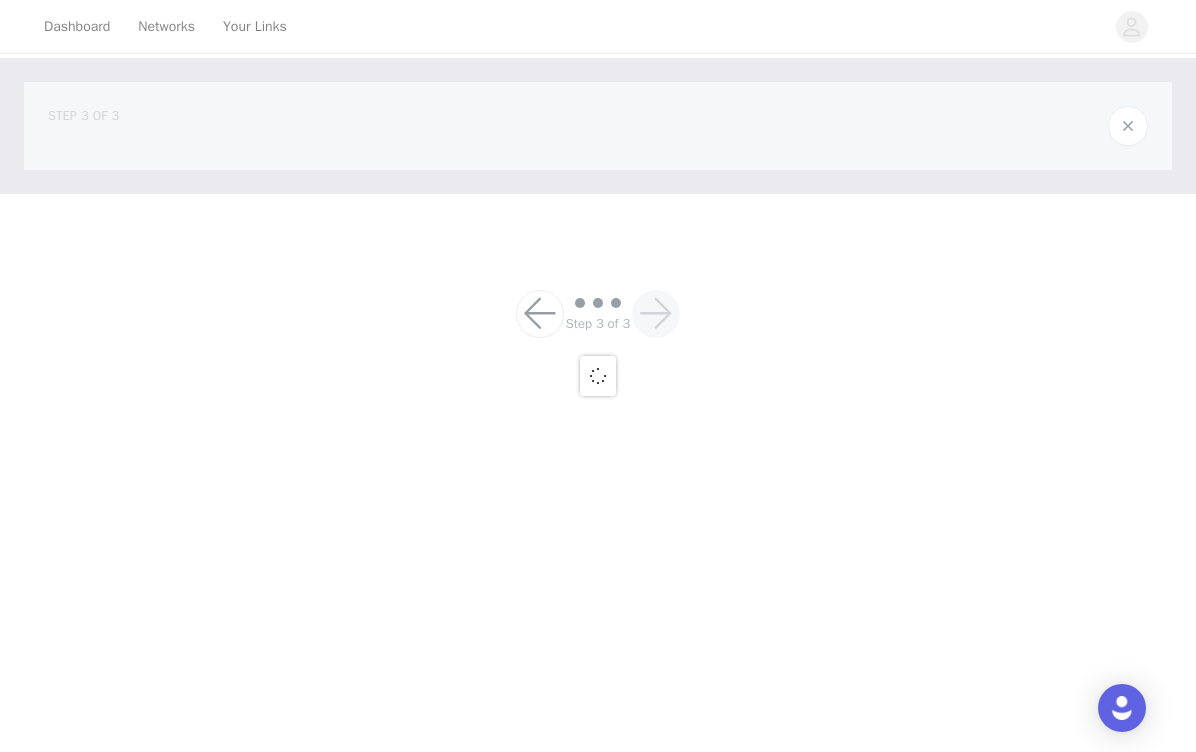 scroll, scrollTop: 0, scrollLeft: 0, axis: both 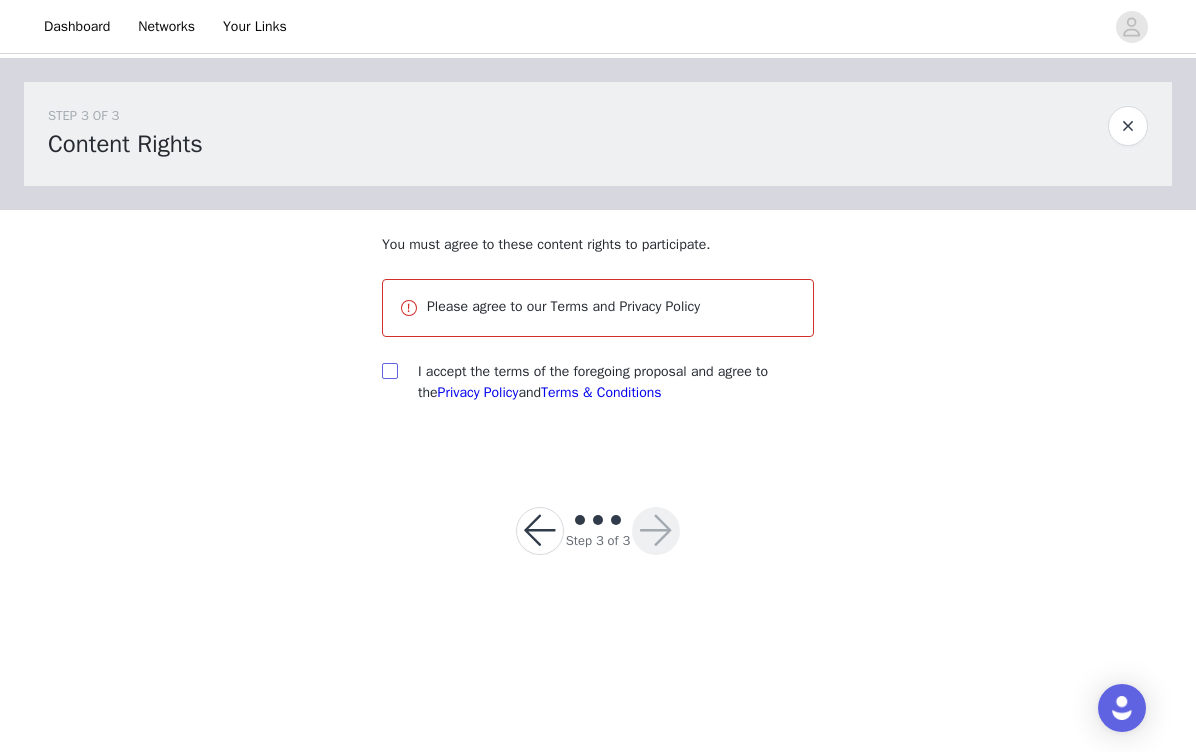 click at bounding box center [390, 371] 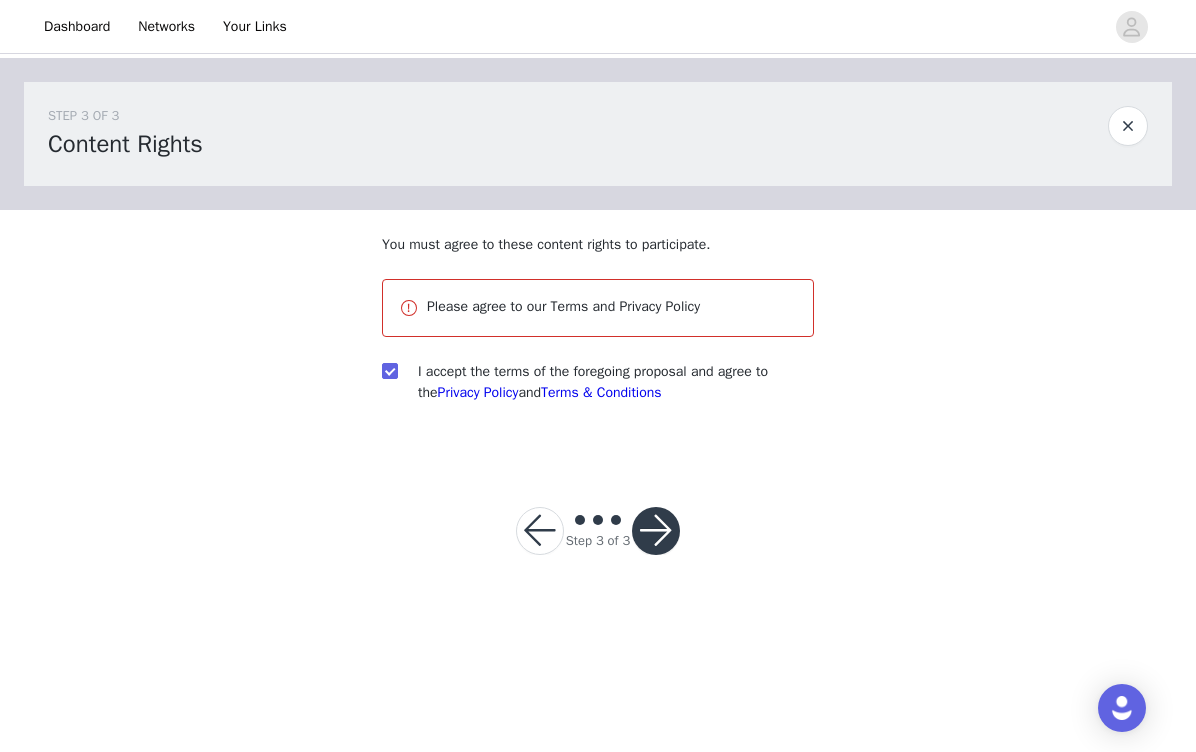 click at bounding box center [656, 531] 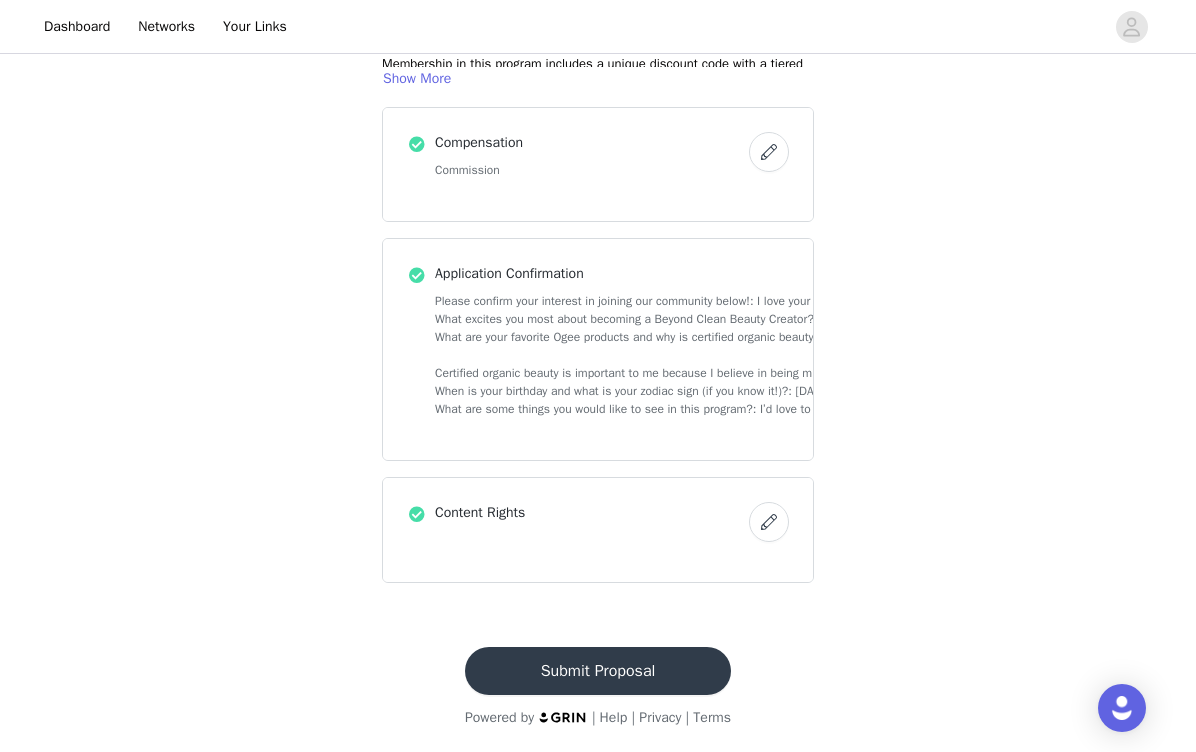 scroll, scrollTop: 315, scrollLeft: 0, axis: vertical 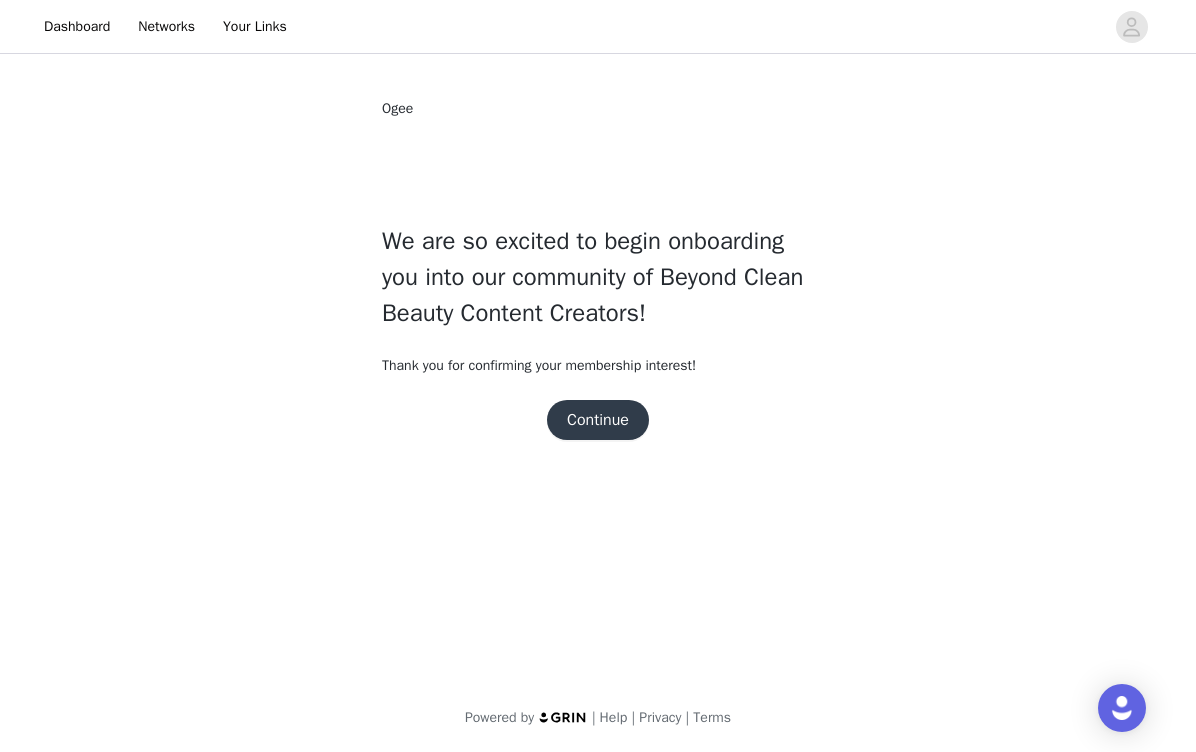 click on "Continue" at bounding box center [598, 420] 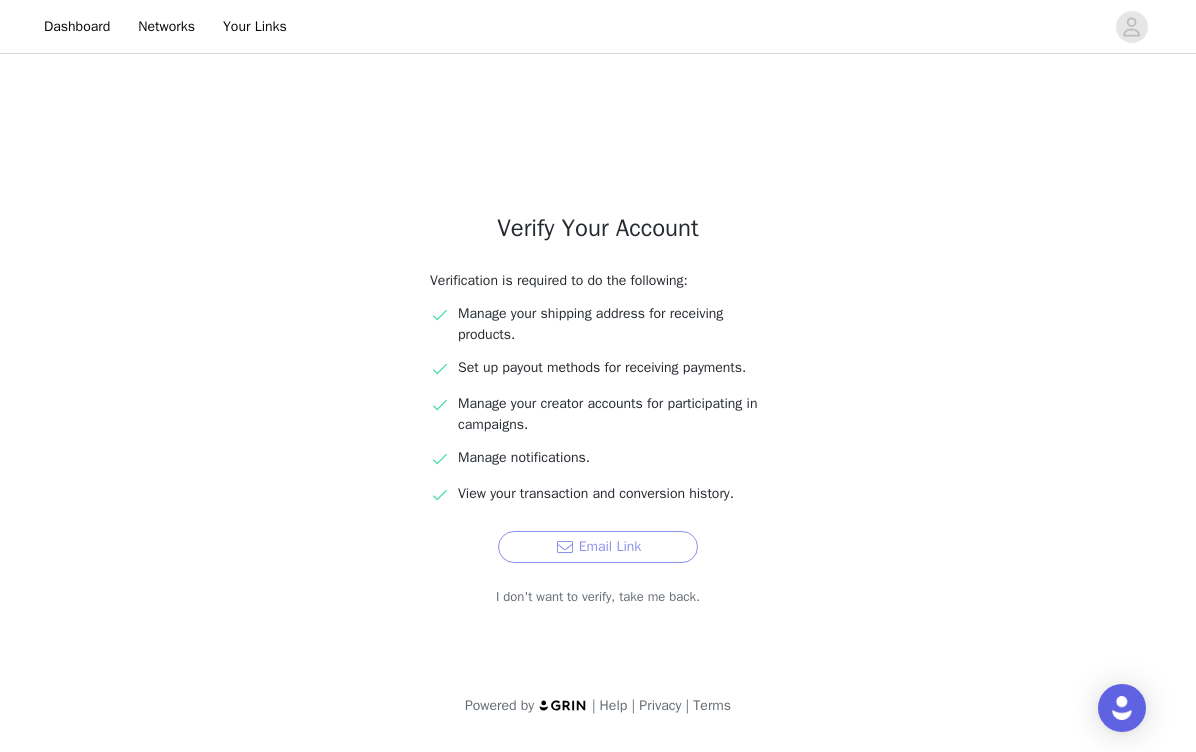 click on "Email Link" at bounding box center (598, 547) 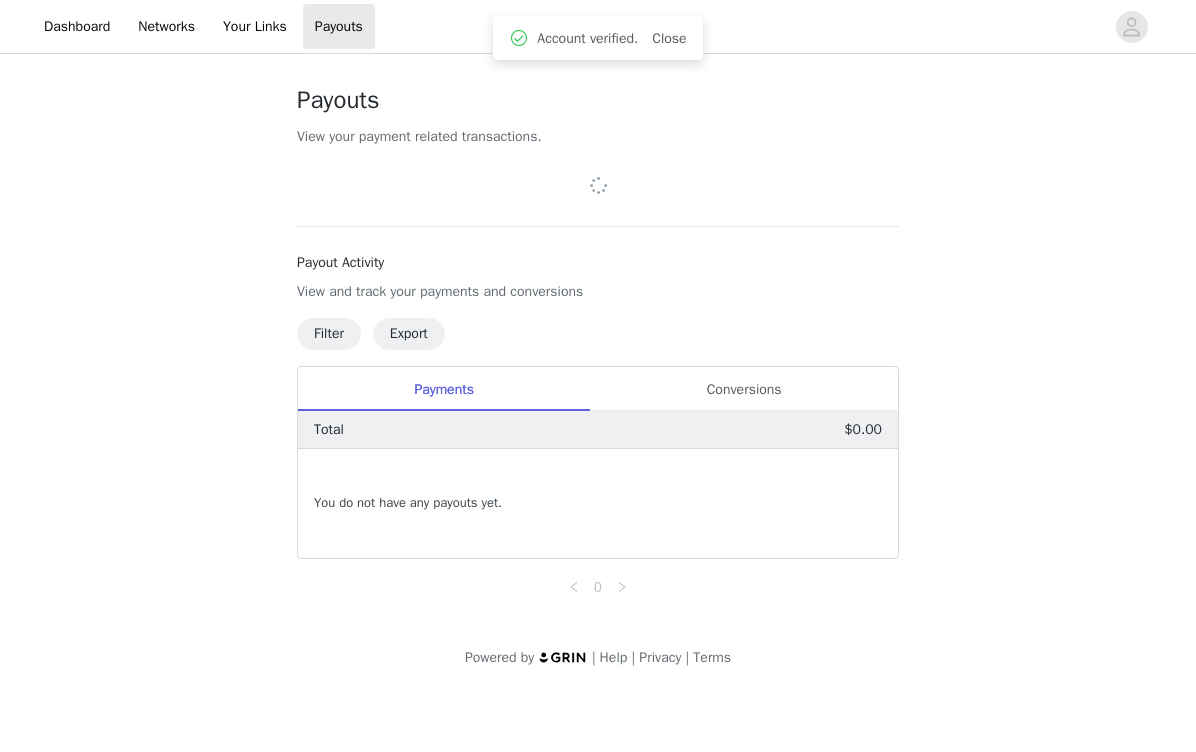 scroll, scrollTop: 0, scrollLeft: 0, axis: both 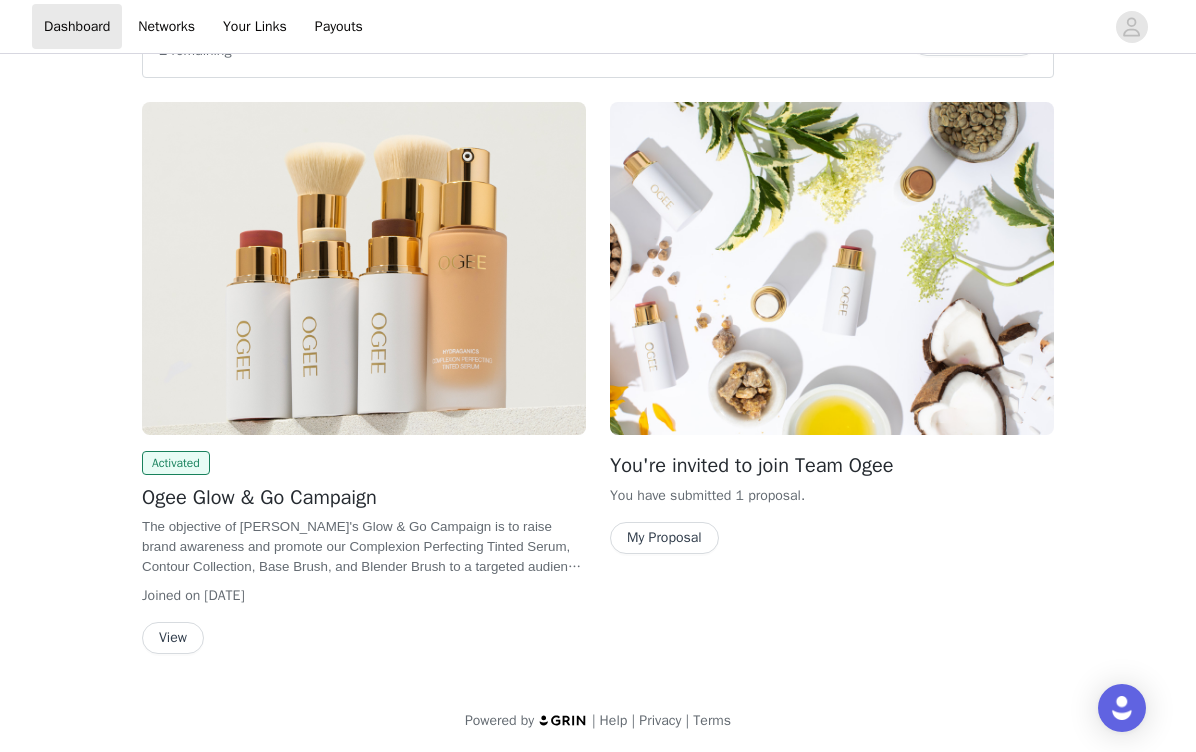 click on "View" at bounding box center (173, 638) 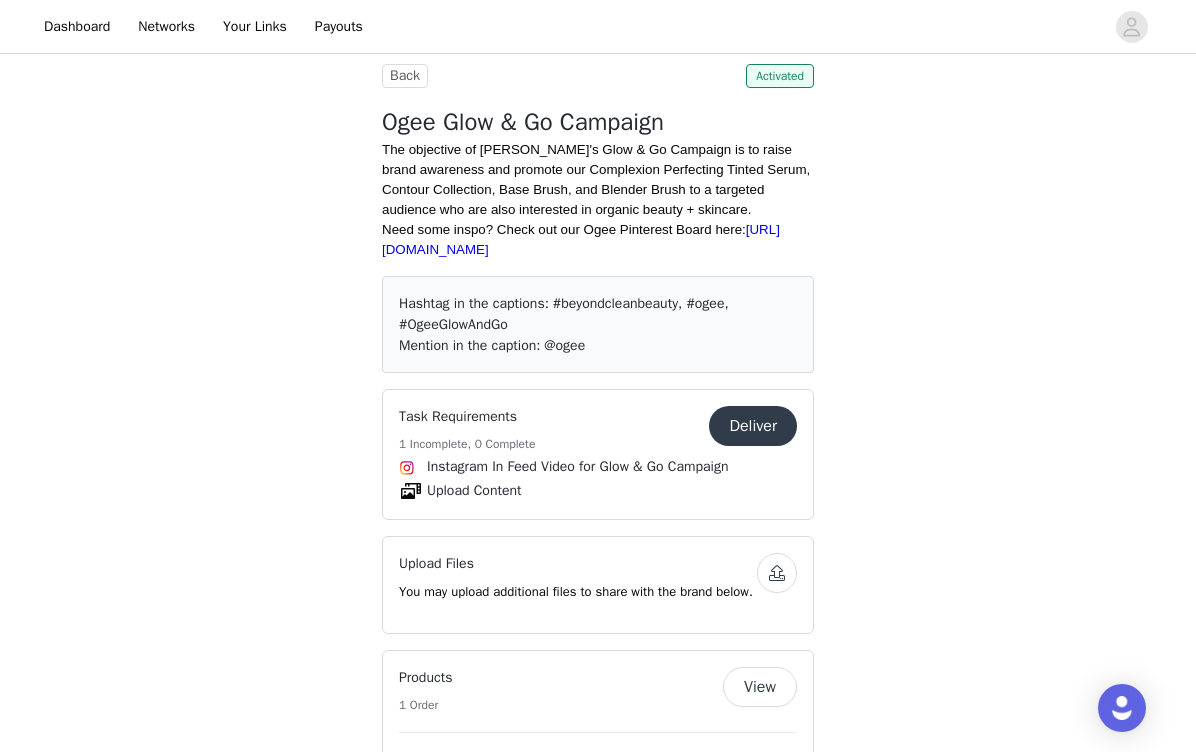 scroll, scrollTop: 549, scrollLeft: 0, axis: vertical 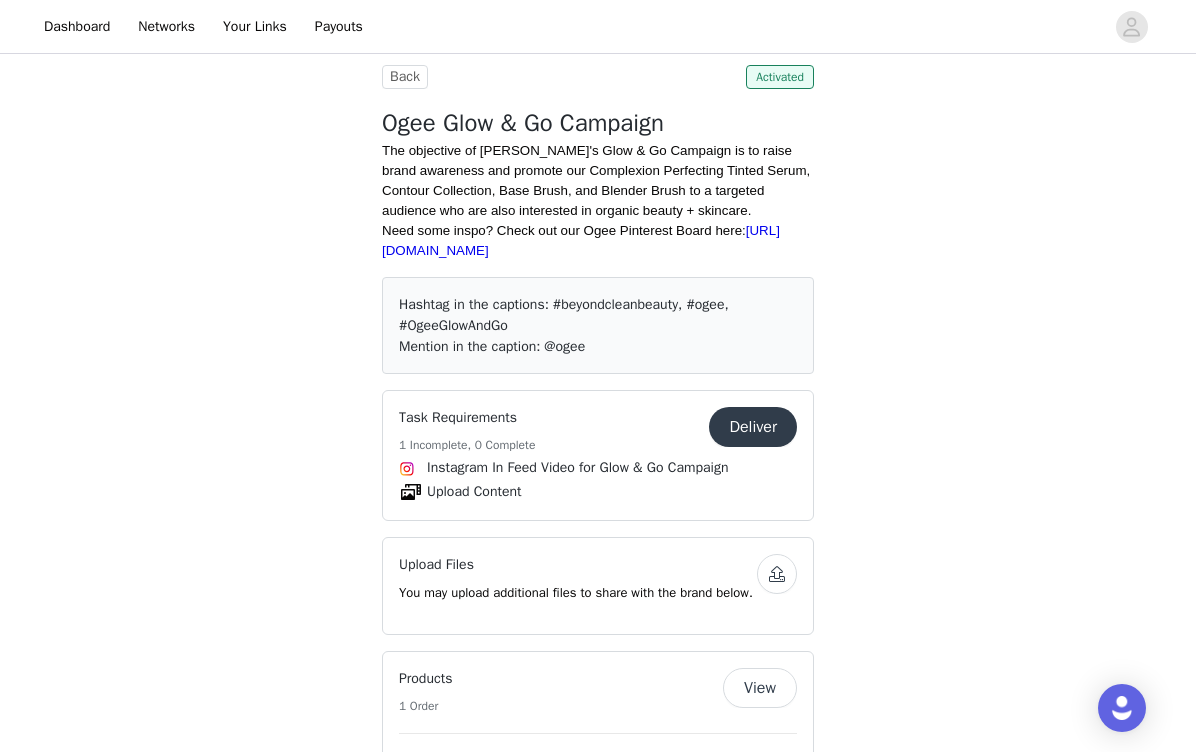 click on "Deliver" at bounding box center (753, 427) 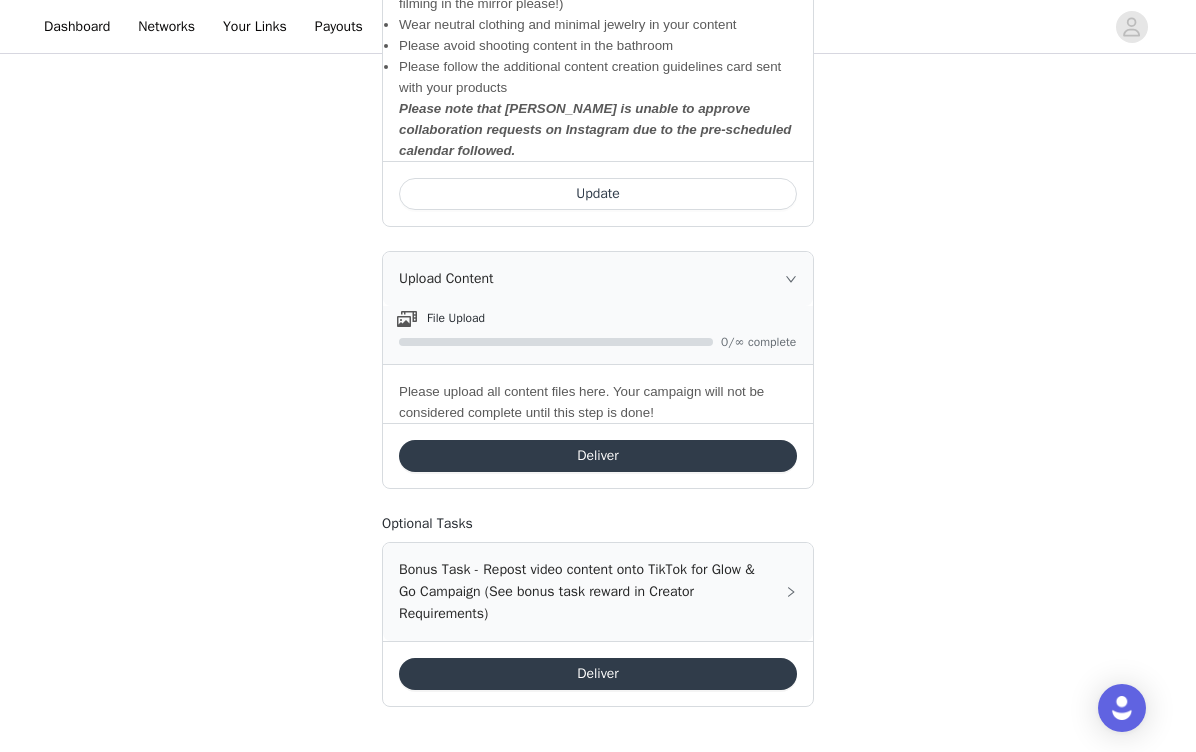 scroll, scrollTop: 1008, scrollLeft: 0, axis: vertical 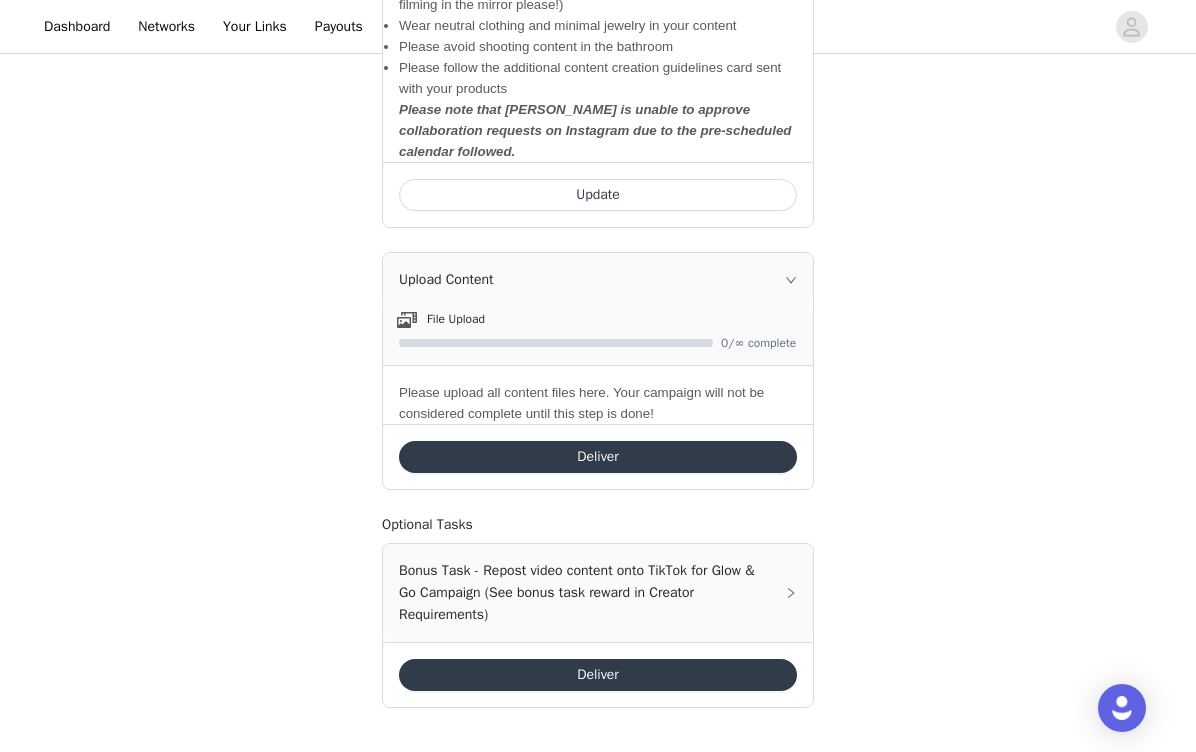 click on "Deliver" at bounding box center (598, 457) 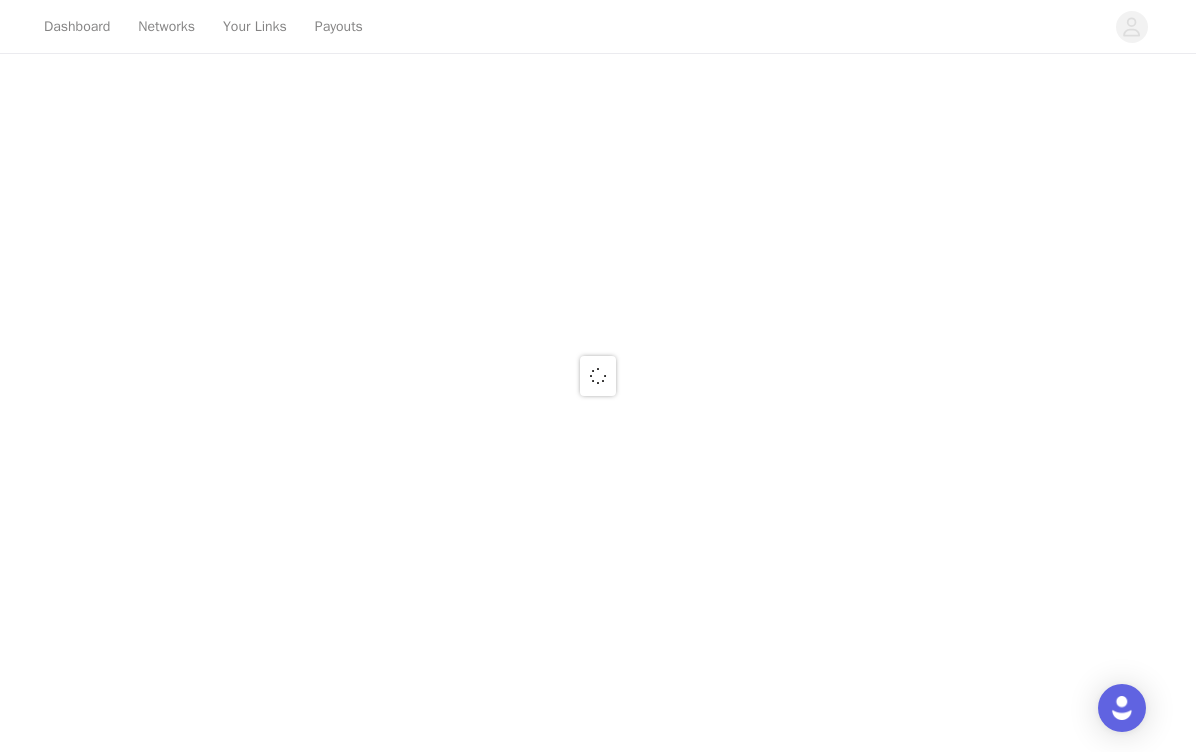 scroll, scrollTop: 0, scrollLeft: 0, axis: both 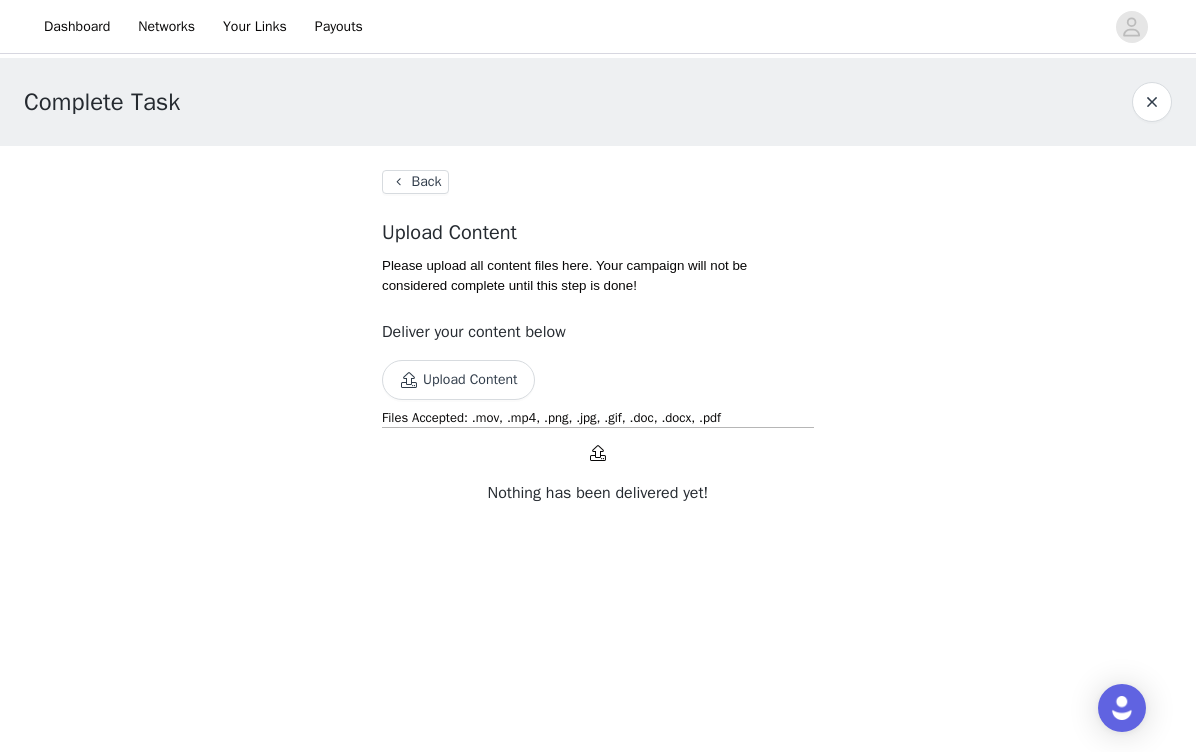 click on "Upload Content" at bounding box center [458, 380] 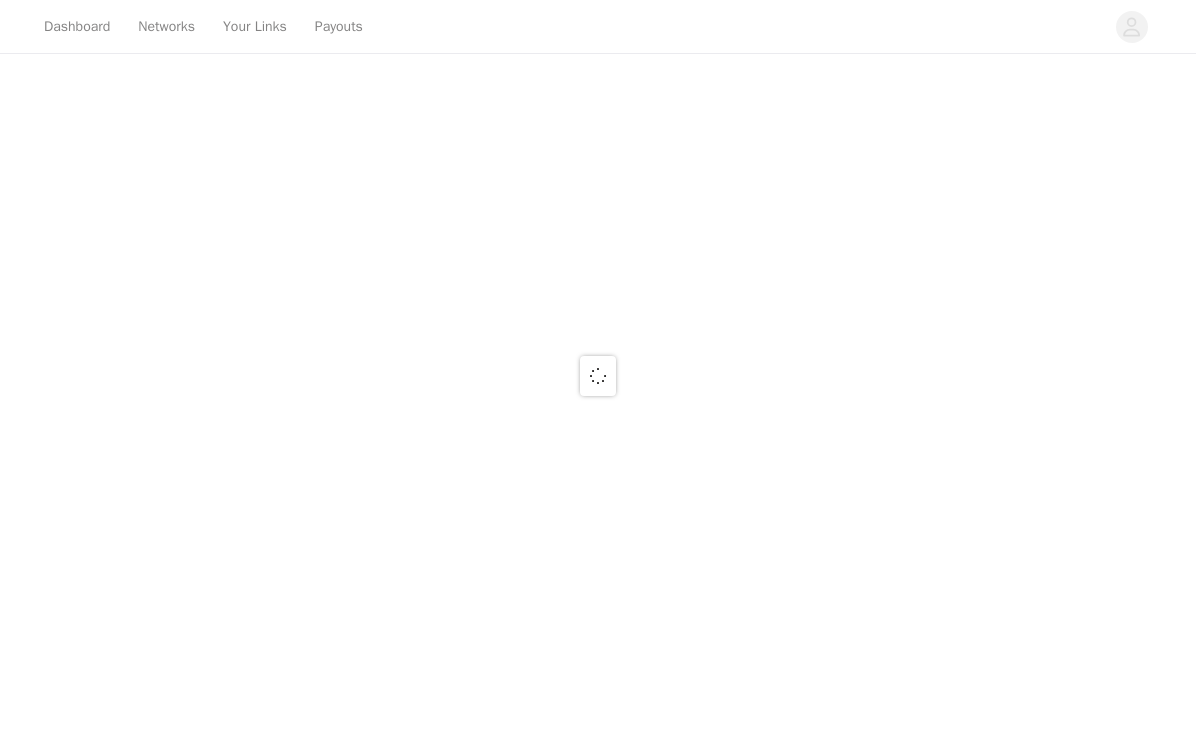 scroll, scrollTop: 0, scrollLeft: 0, axis: both 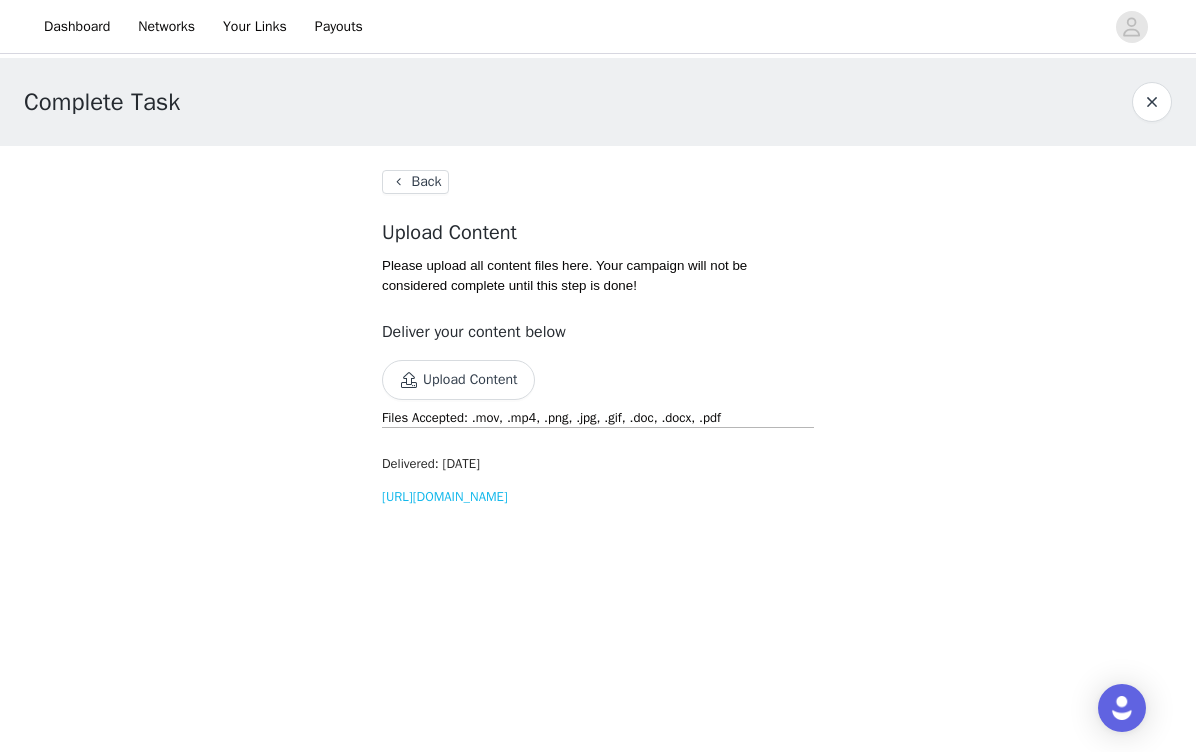 click on "Back" at bounding box center (415, 182) 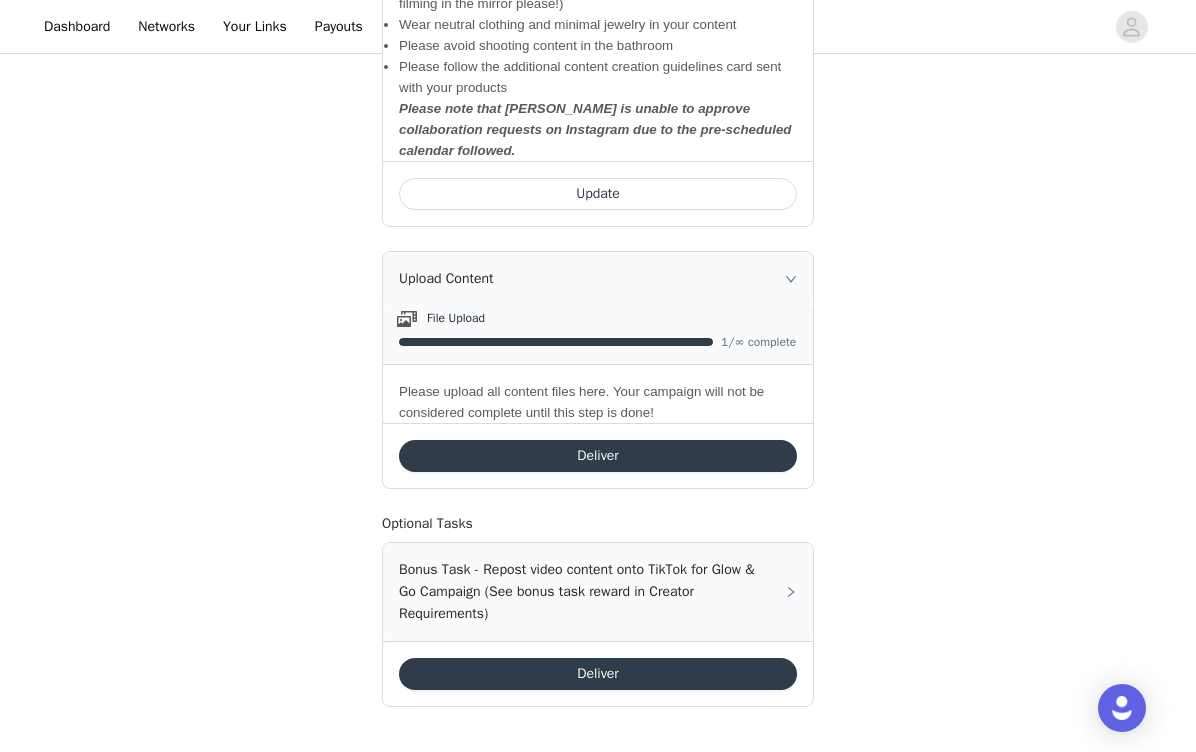 scroll, scrollTop: 1008, scrollLeft: 0, axis: vertical 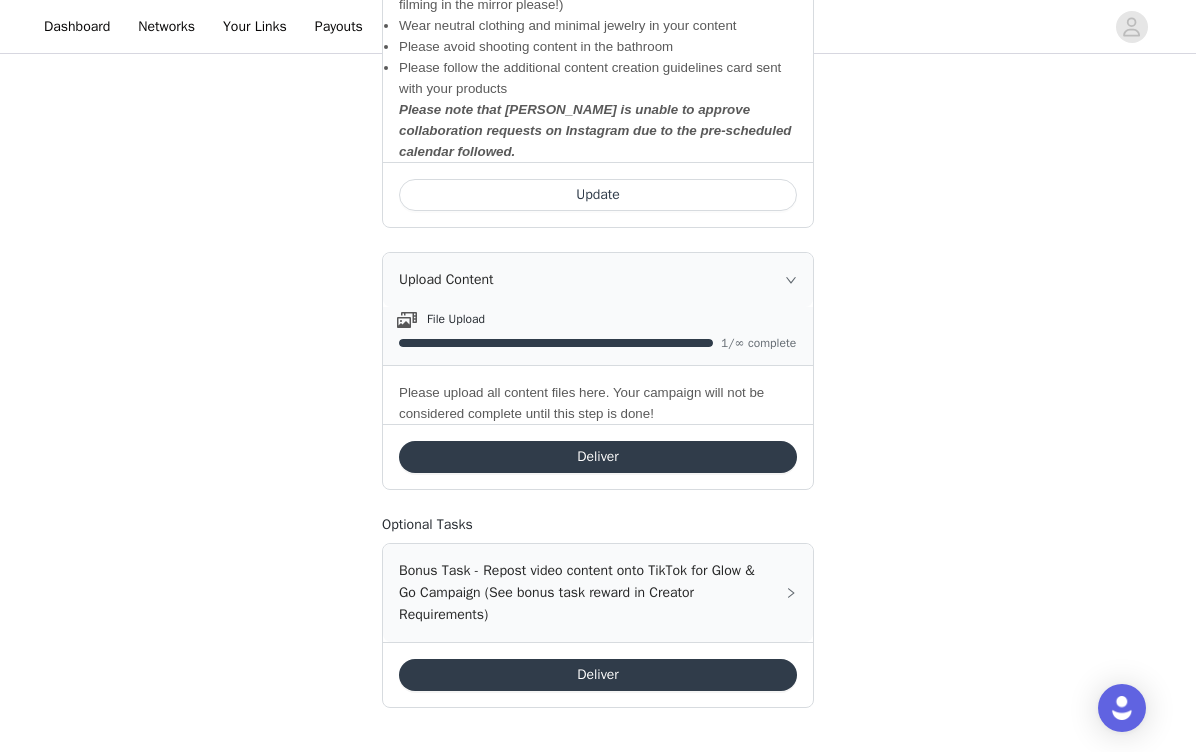 click on "Deliver" at bounding box center (598, 675) 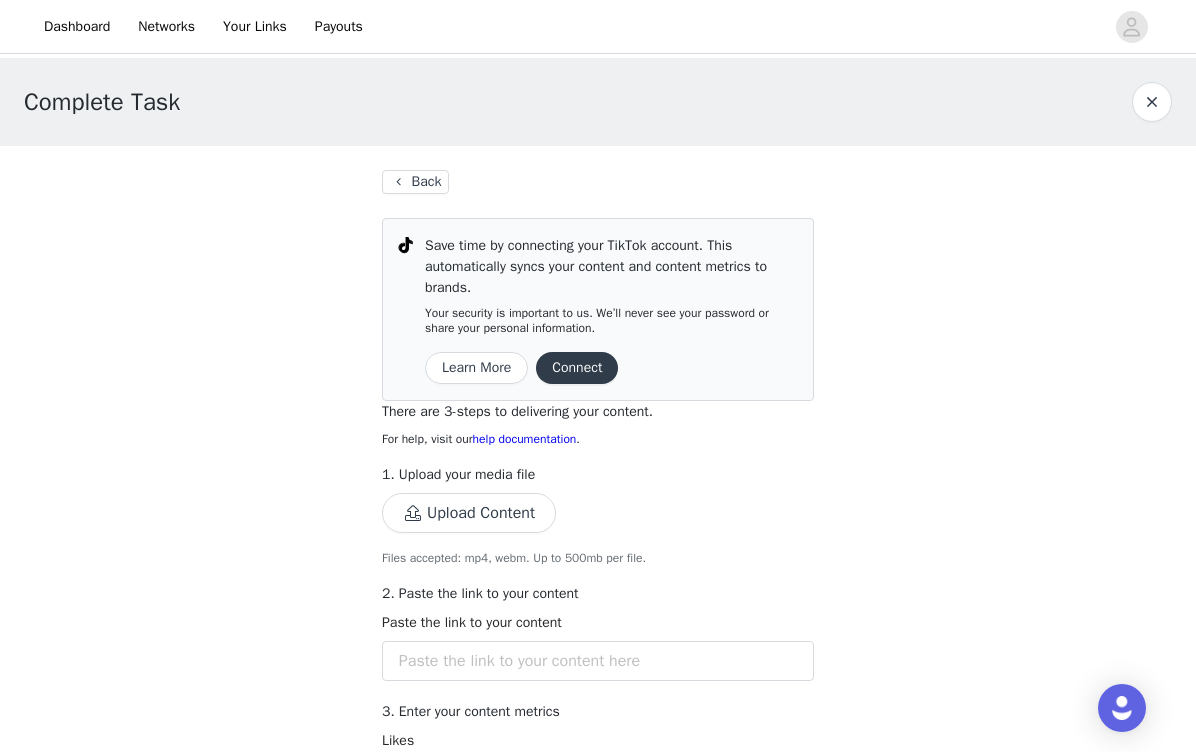 scroll, scrollTop: 0, scrollLeft: 0, axis: both 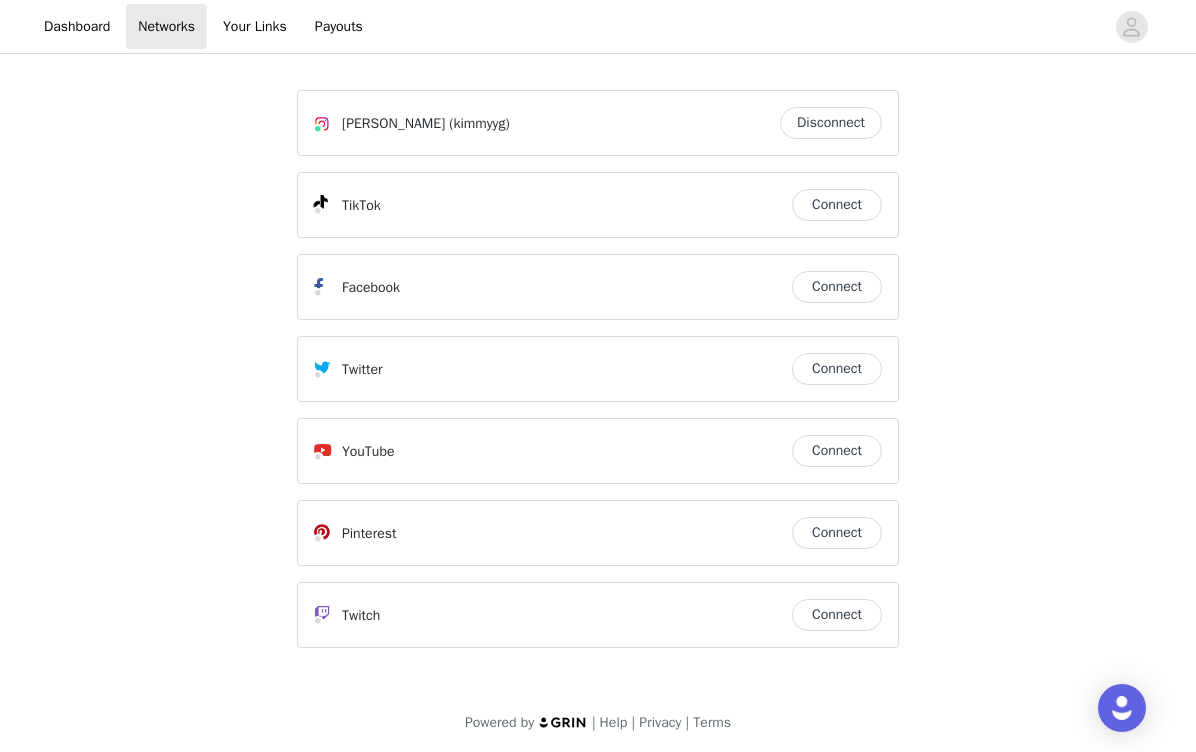 click on "Connect" at bounding box center (837, 205) 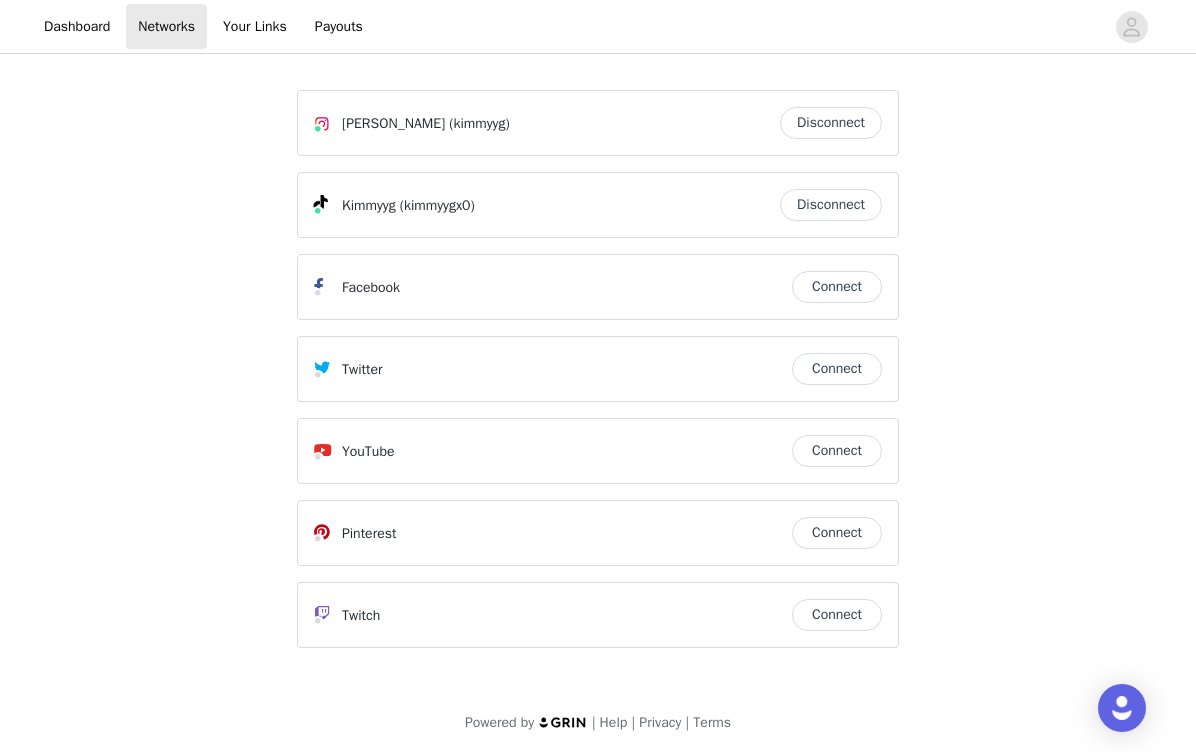 scroll, scrollTop: 0, scrollLeft: 0, axis: both 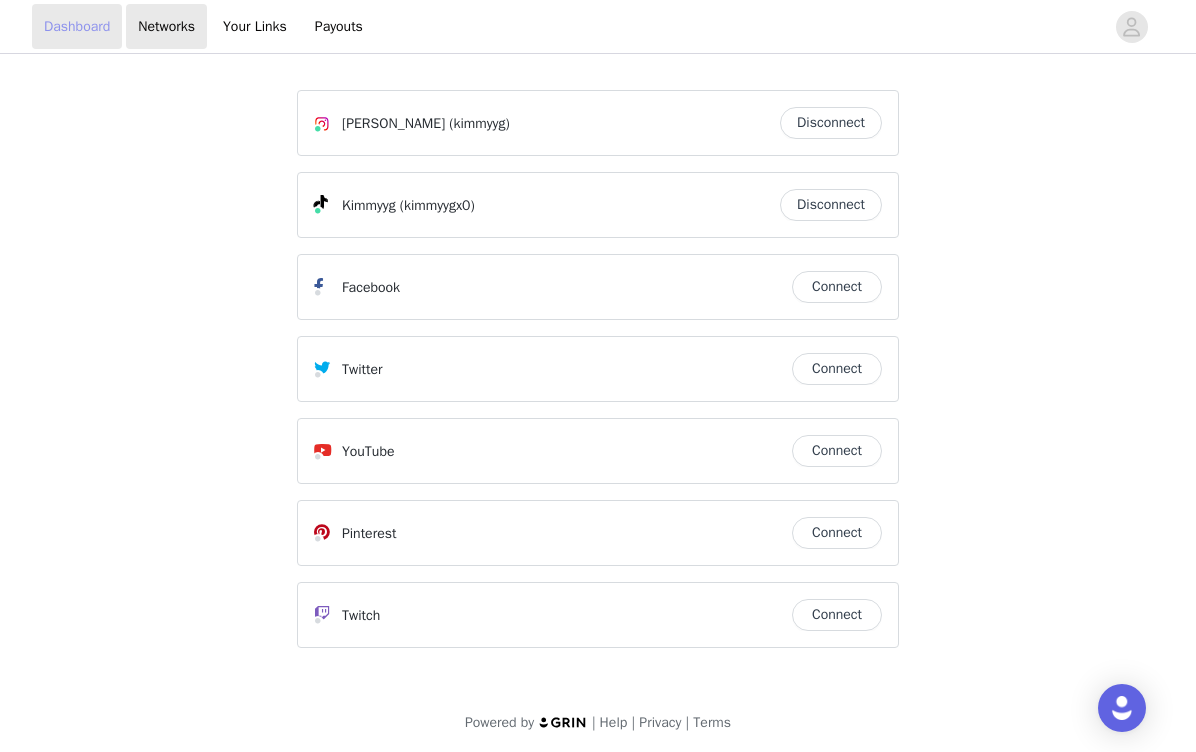 click on "Dashboard" at bounding box center [77, 26] 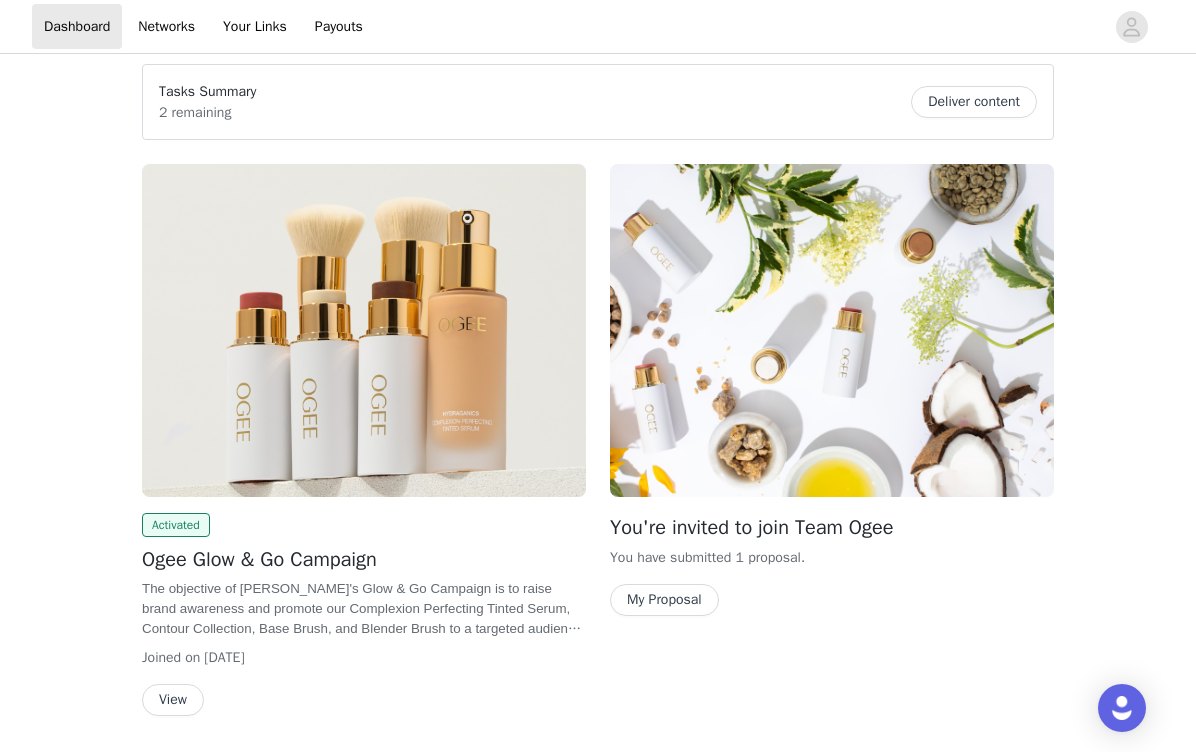 scroll, scrollTop: 112, scrollLeft: 0, axis: vertical 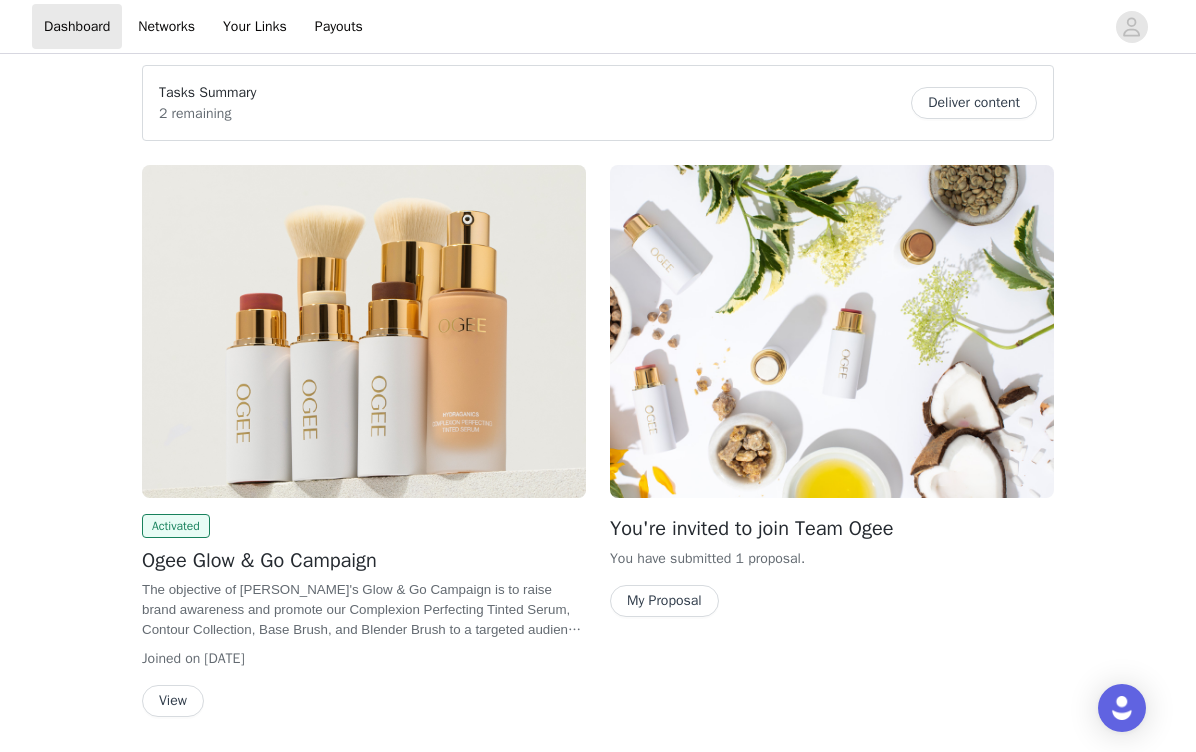 click at bounding box center [364, 331] 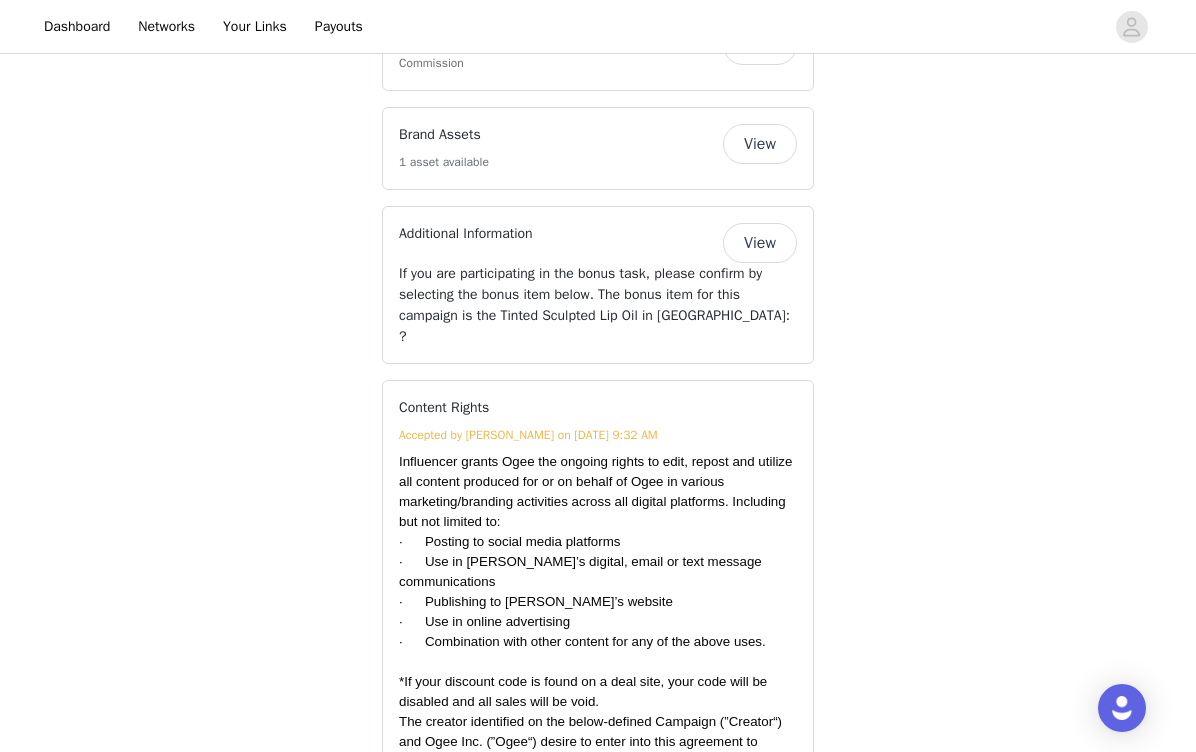 scroll, scrollTop: 1670, scrollLeft: 0, axis: vertical 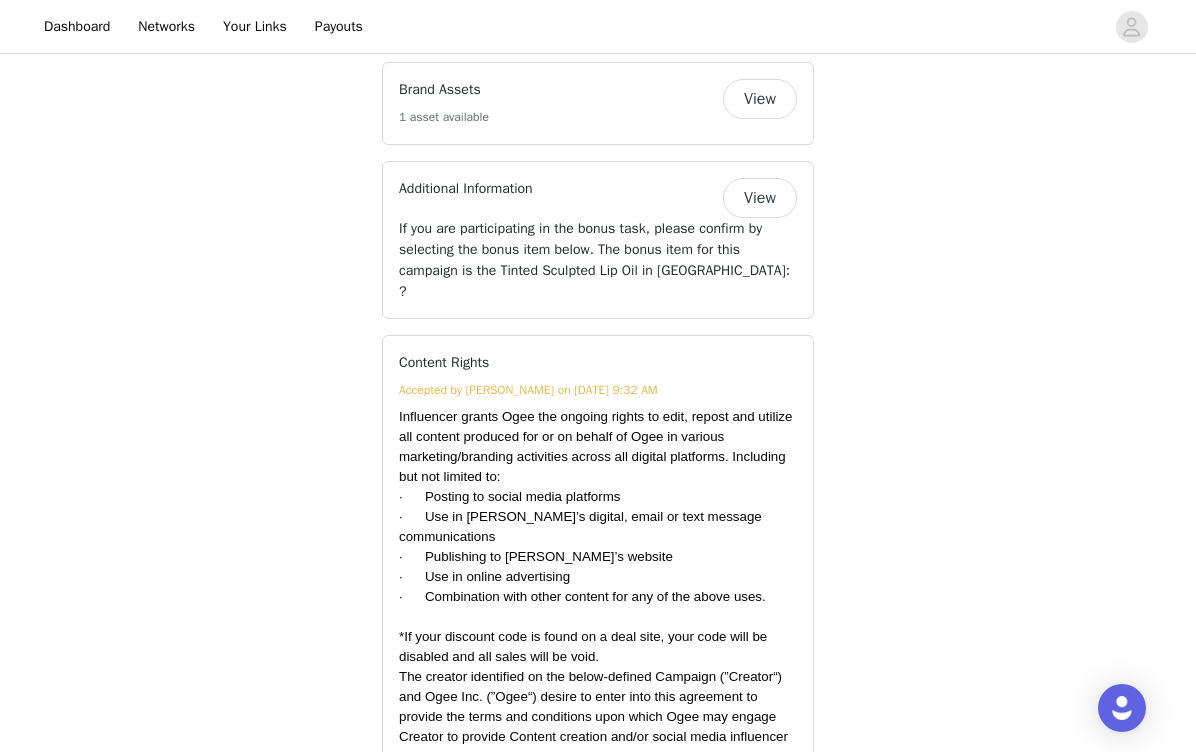 click on "View" at bounding box center (760, 99) 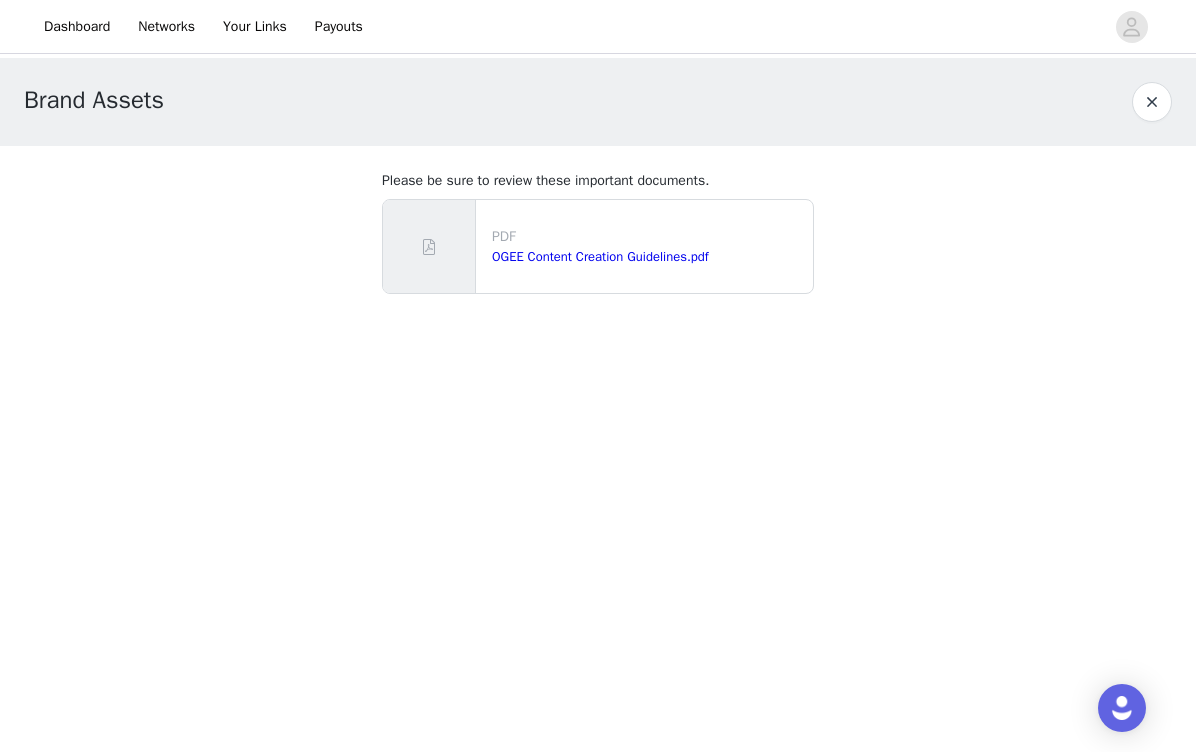 scroll, scrollTop: 0, scrollLeft: 0, axis: both 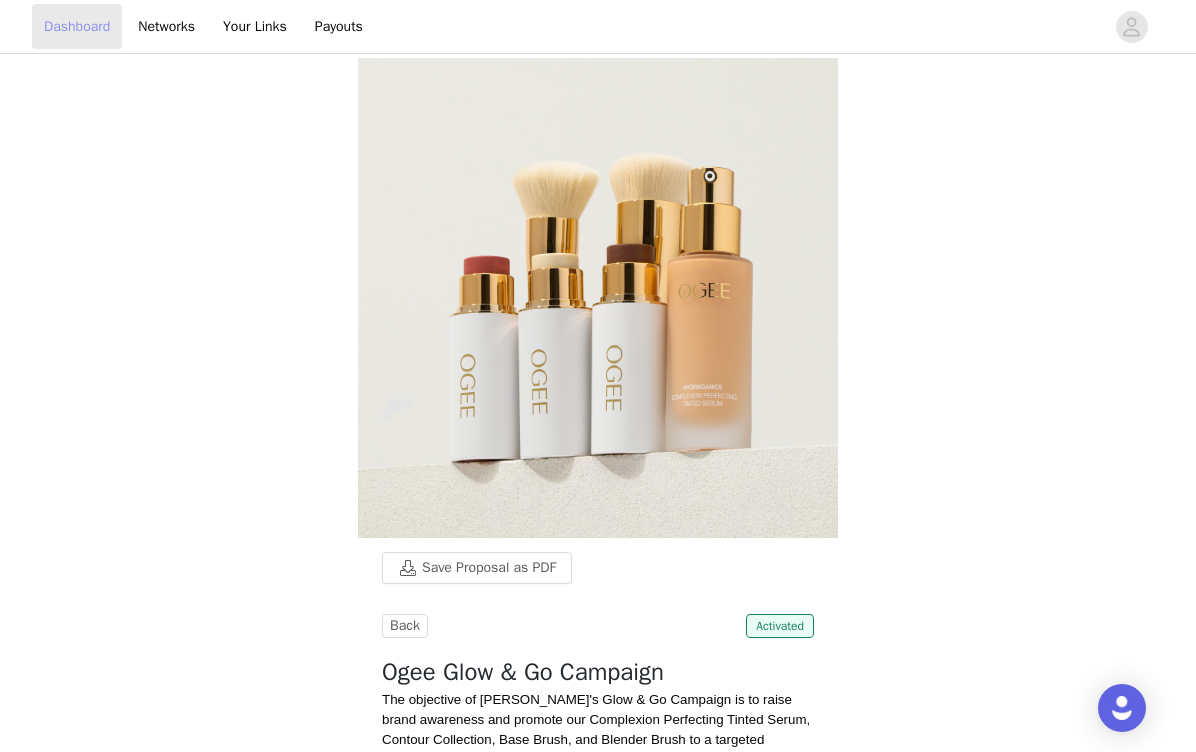 click on "Dashboard" at bounding box center (77, 26) 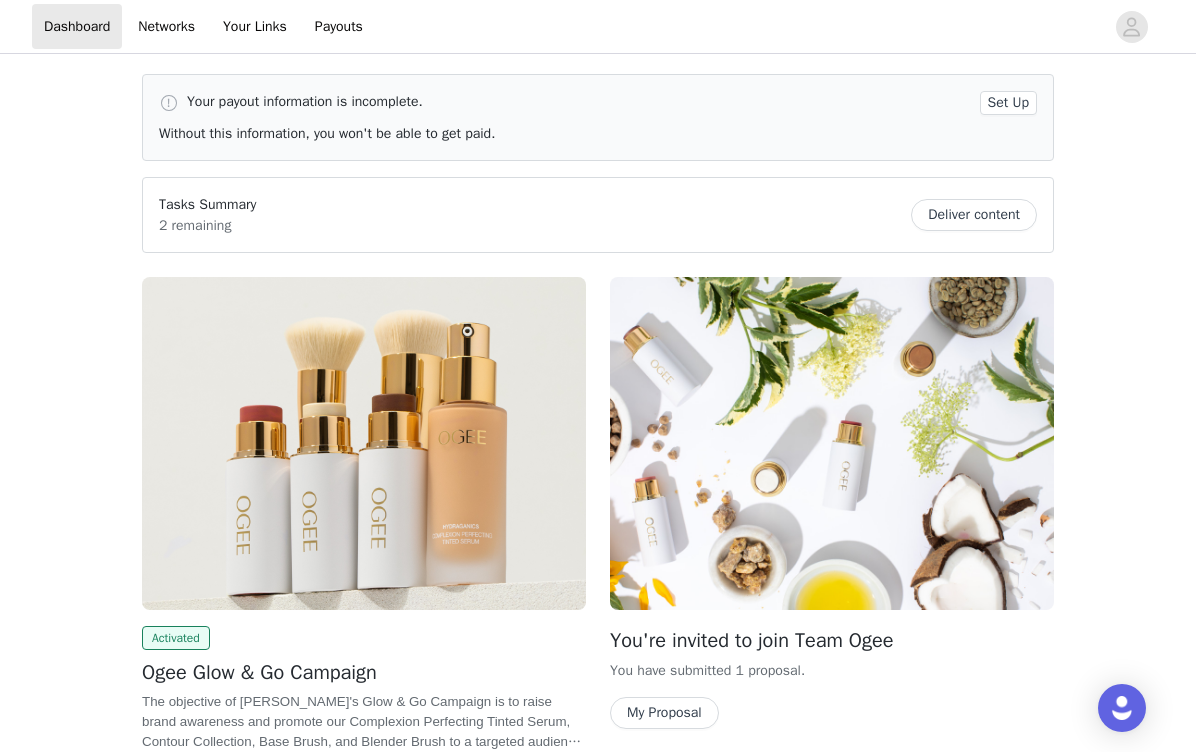 click on "Deliver content" at bounding box center (974, 215) 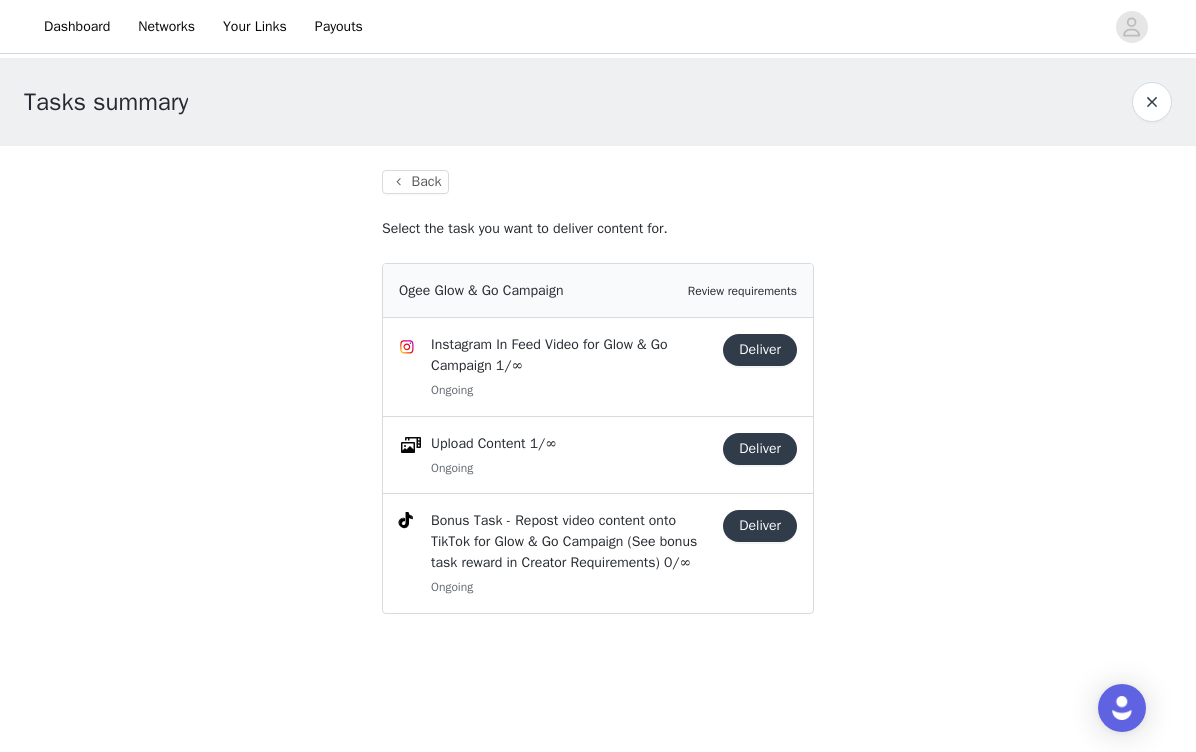click on "Deliver" at bounding box center (760, 350) 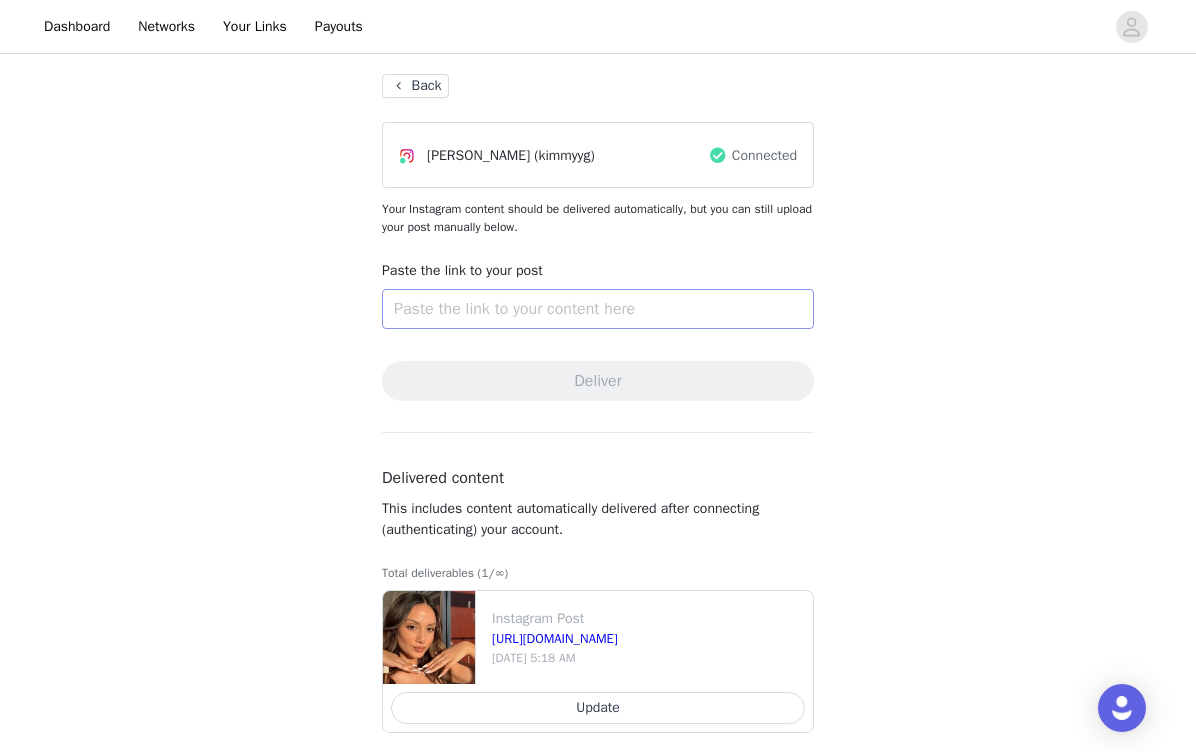scroll, scrollTop: 98, scrollLeft: 0, axis: vertical 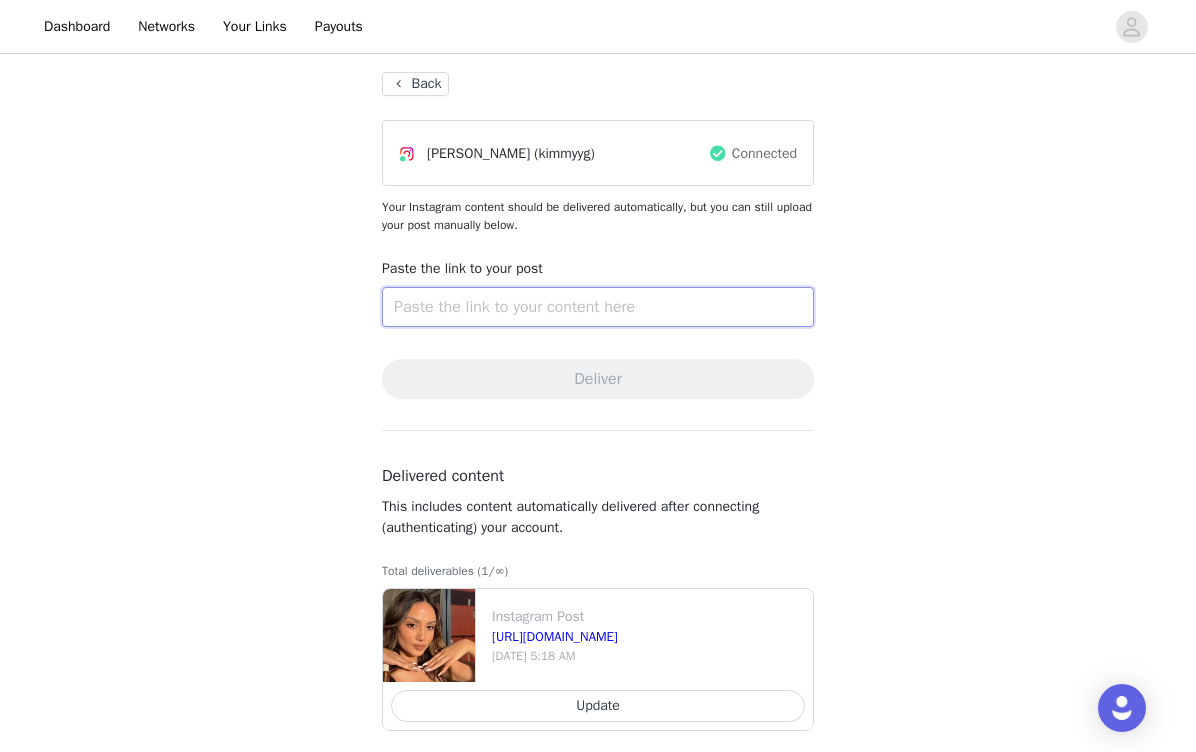 click at bounding box center [598, 307] 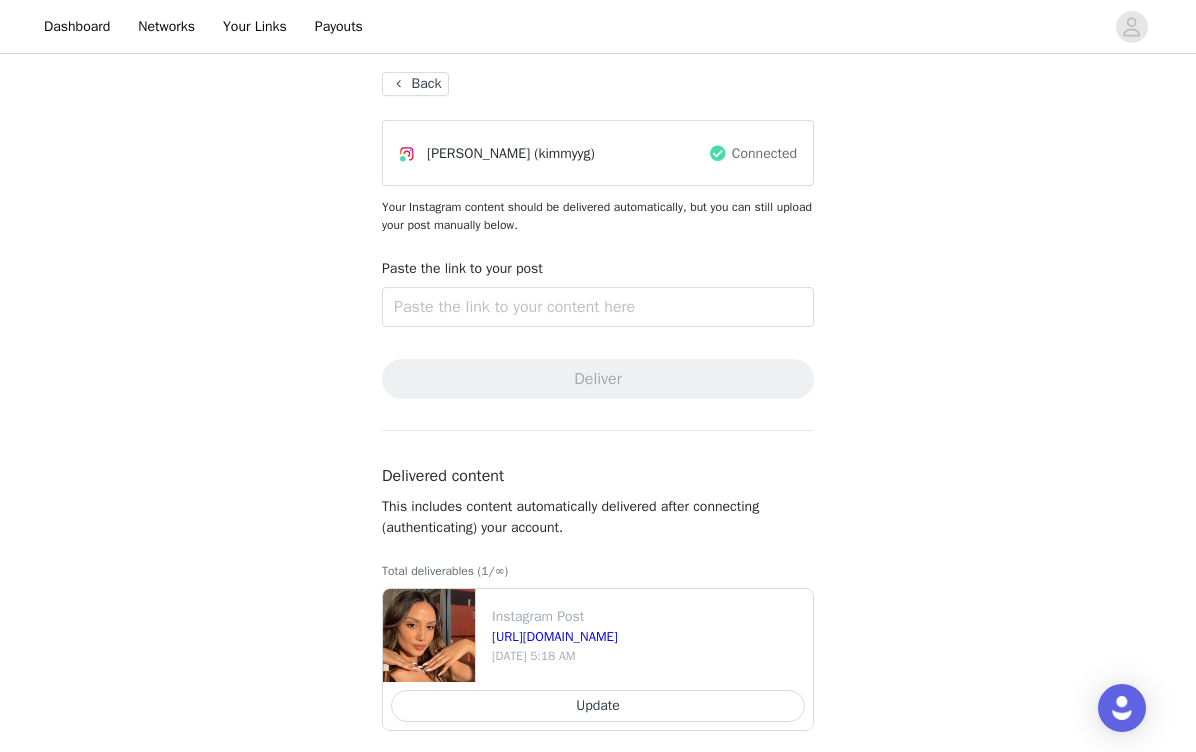 drag, startPoint x: 772, startPoint y: 643, endPoint x: 484, endPoint y: 636, distance: 288.08505 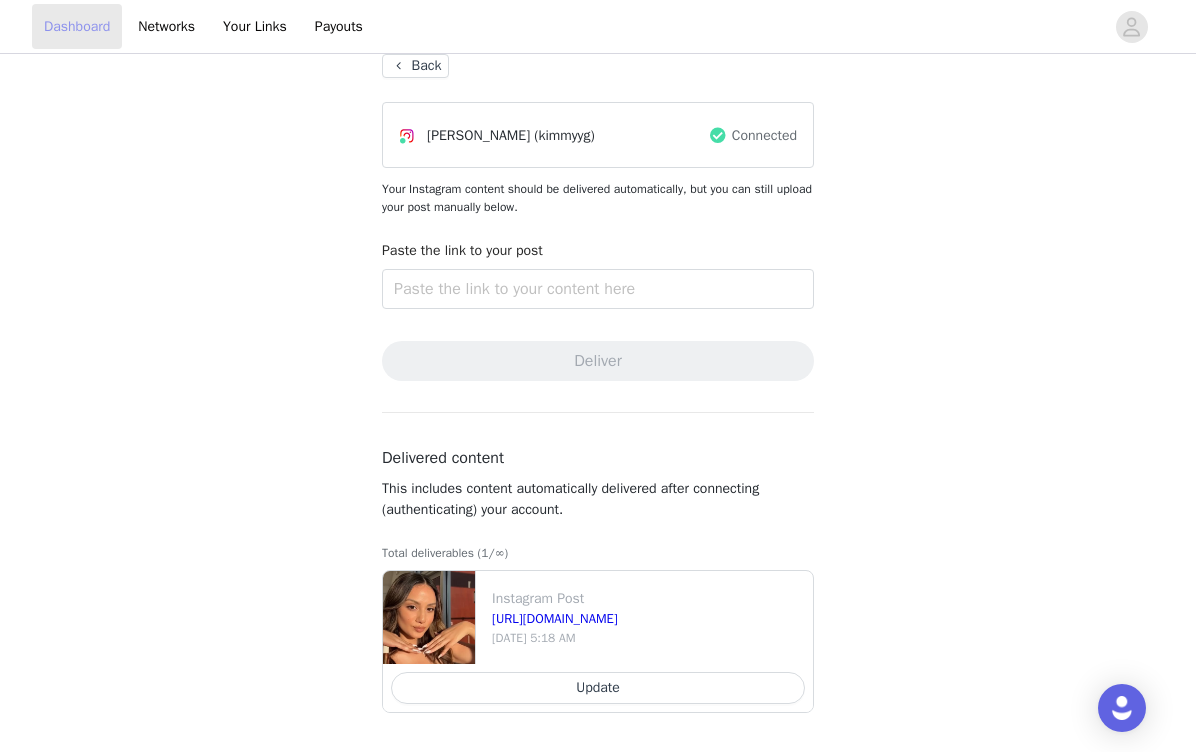 click on "Dashboard" at bounding box center [77, 26] 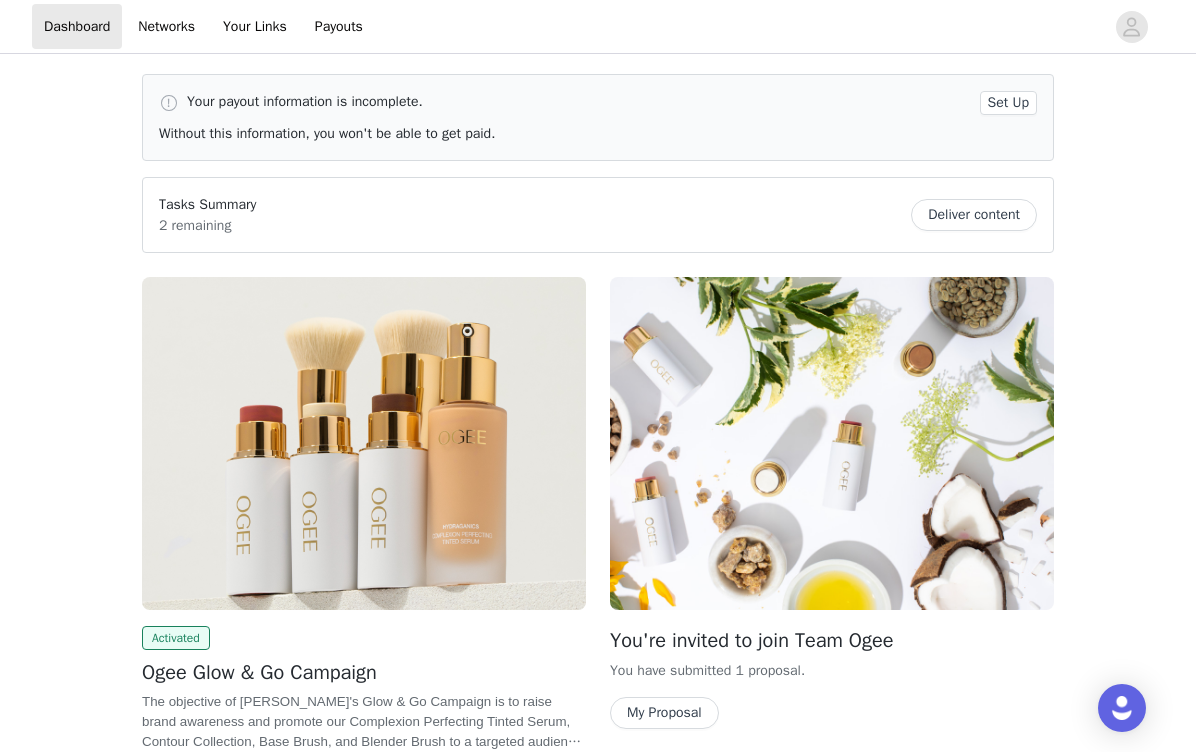 scroll, scrollTop: 0, scrollLeft: 0, axis: both 